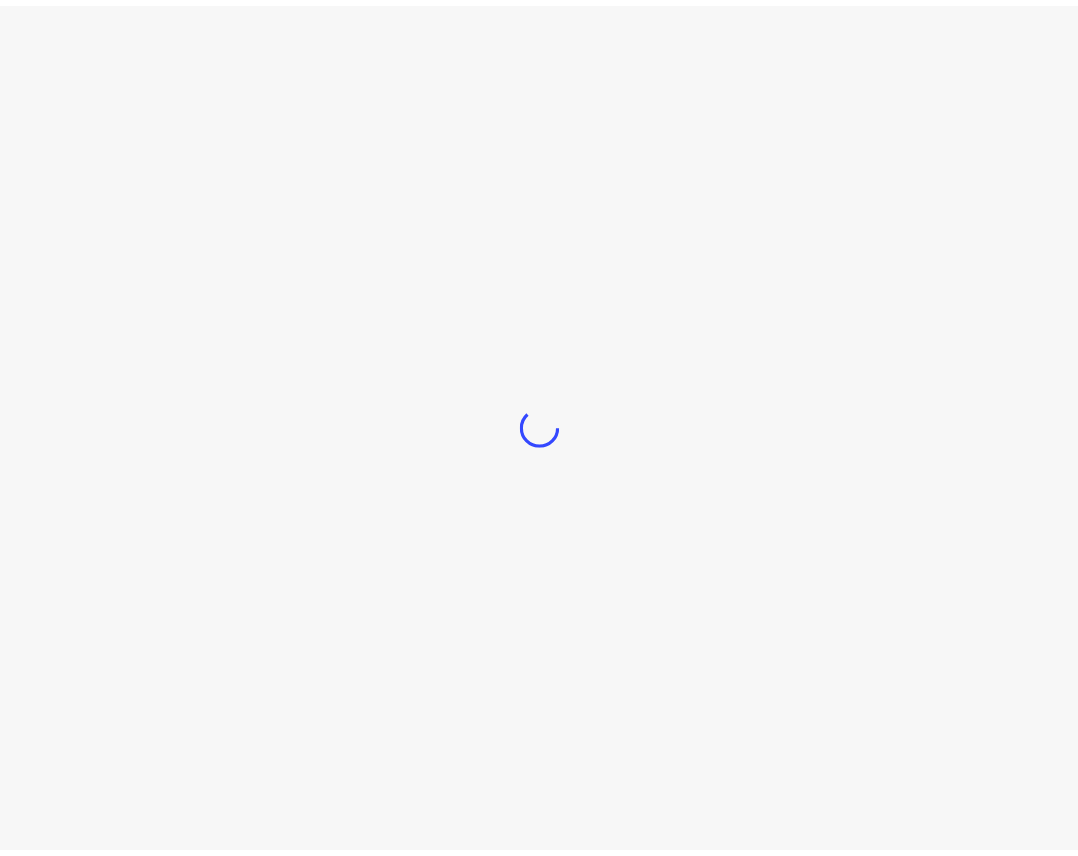 scroll, scrollTop: 0, scrollLeft: 0, axis: both 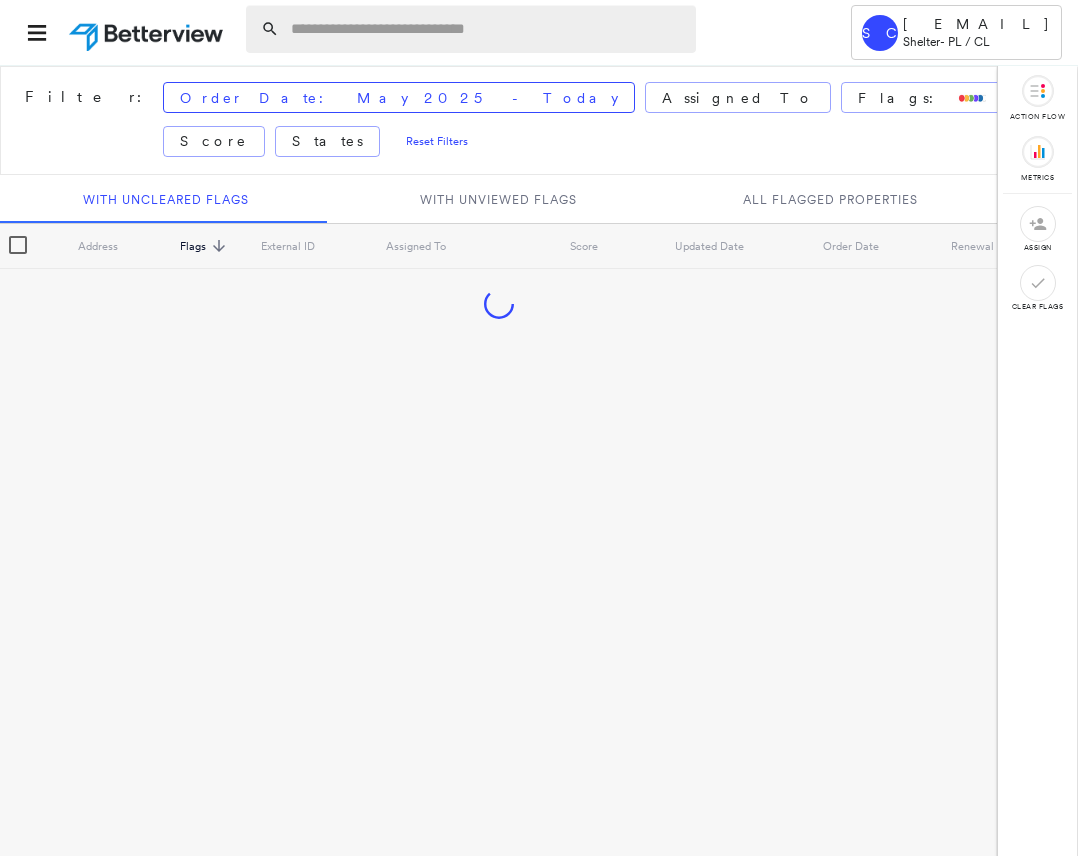 click at bounding box center [487, 29] 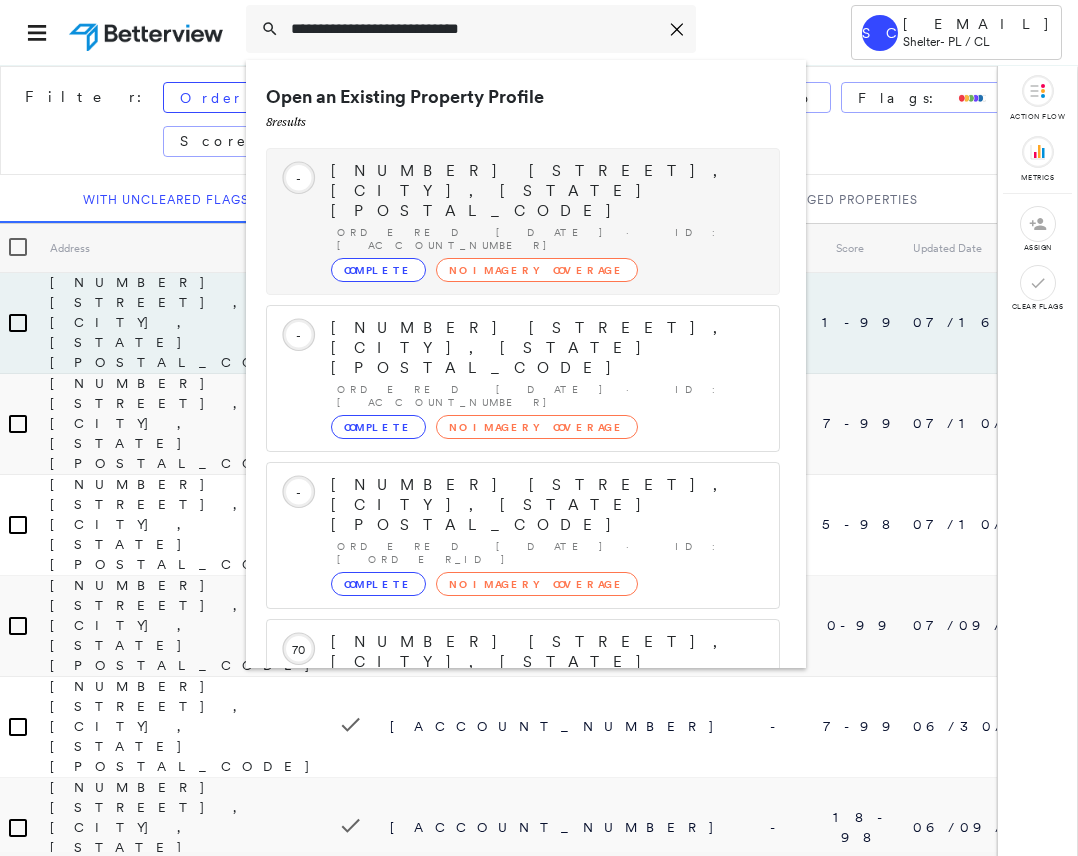 scroll, scrollTop: 2, scrollLeft: 0, axis: vertical 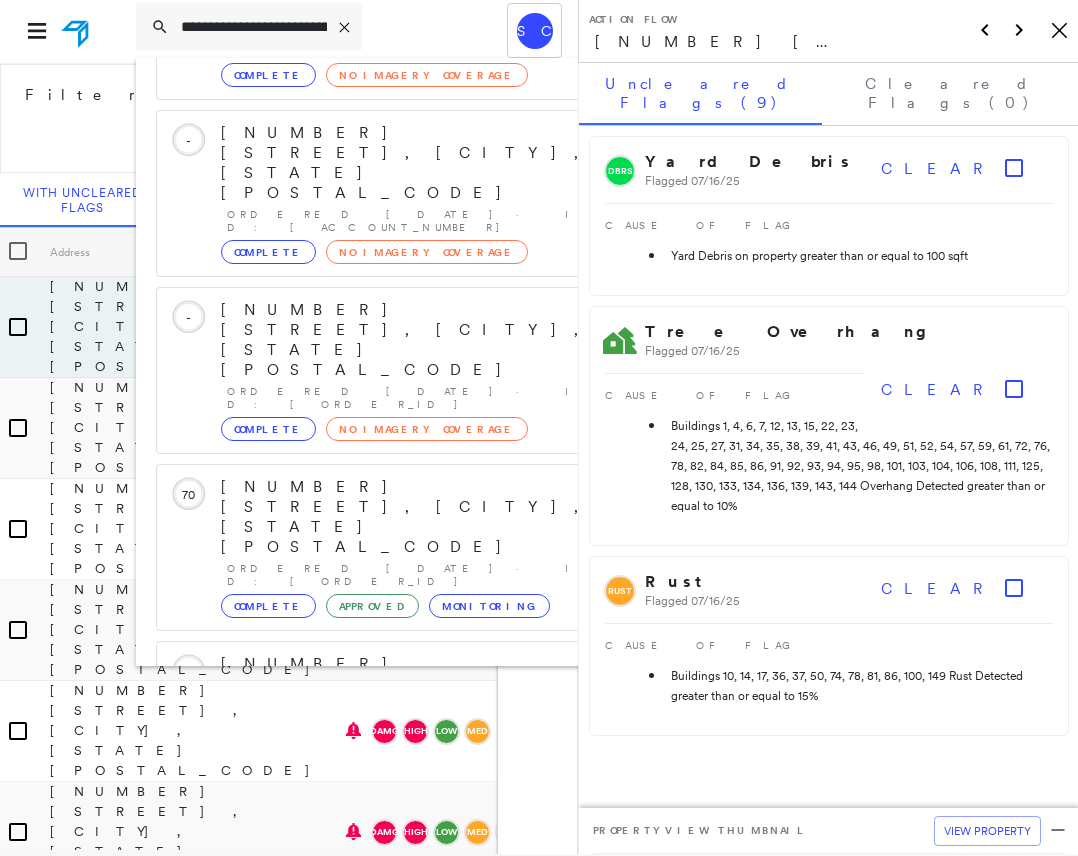 type on "**********" 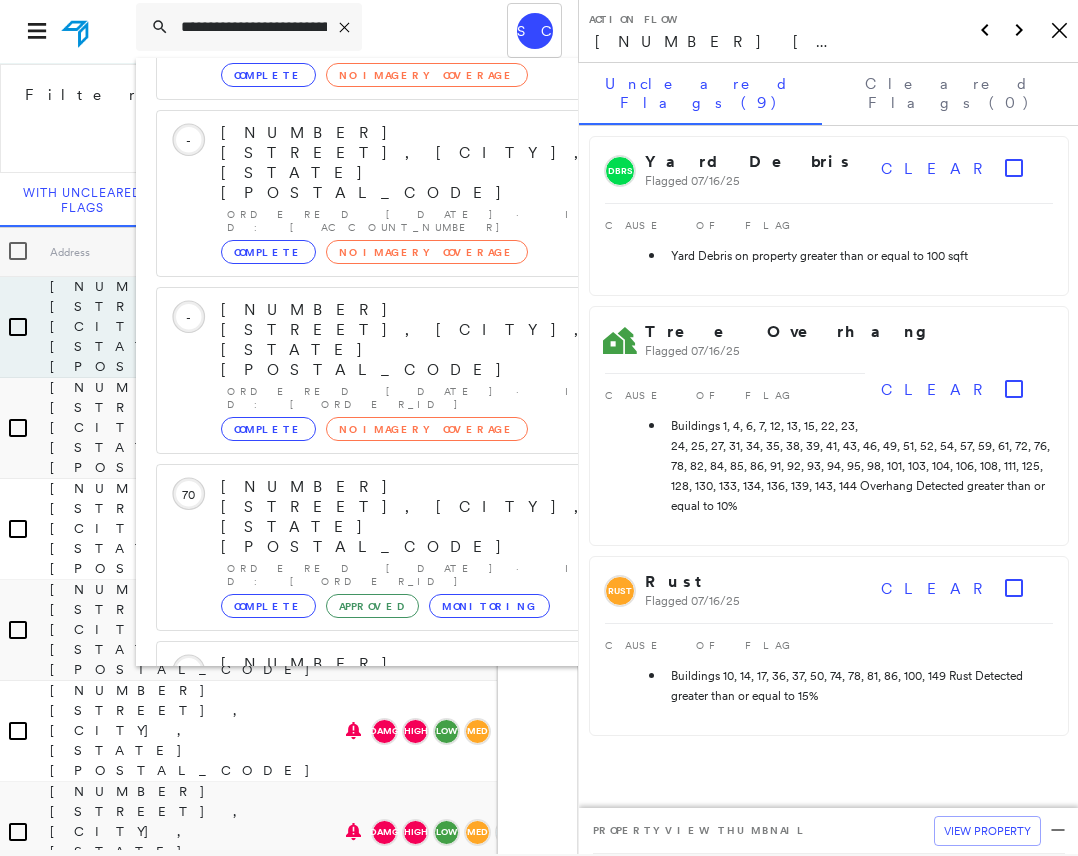 click on "[NUMBER] [STREET], [CITY], [STATE] [POSTAL_CODE]" at bounding box center (381, 996) 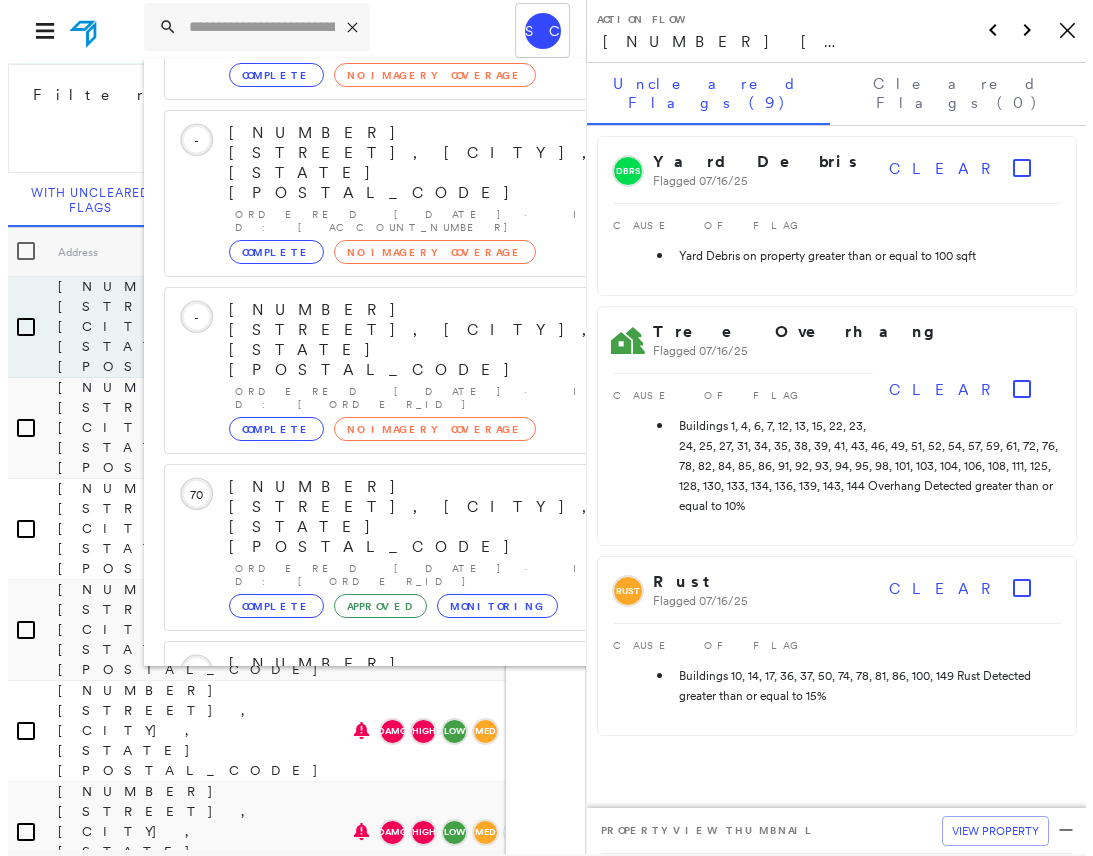 scroll, scrollTop: 0, scrollLeft: 0, axis: both 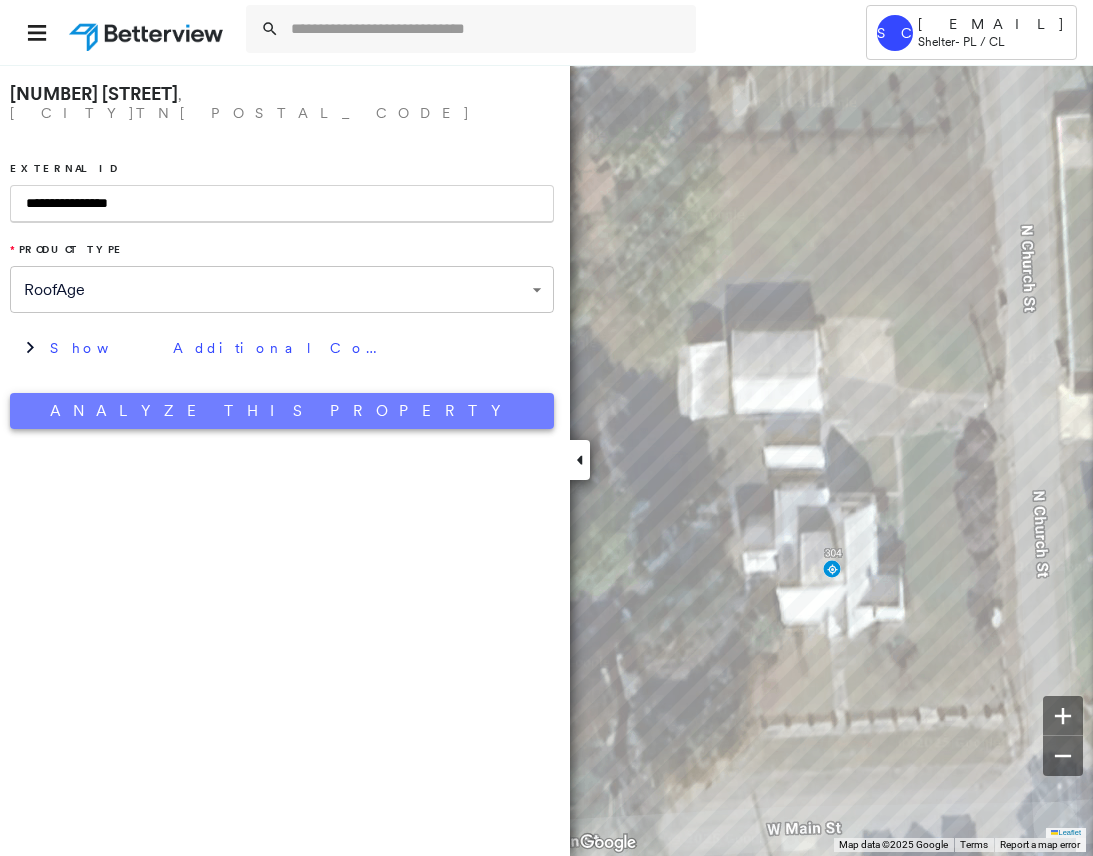 type on "**********" 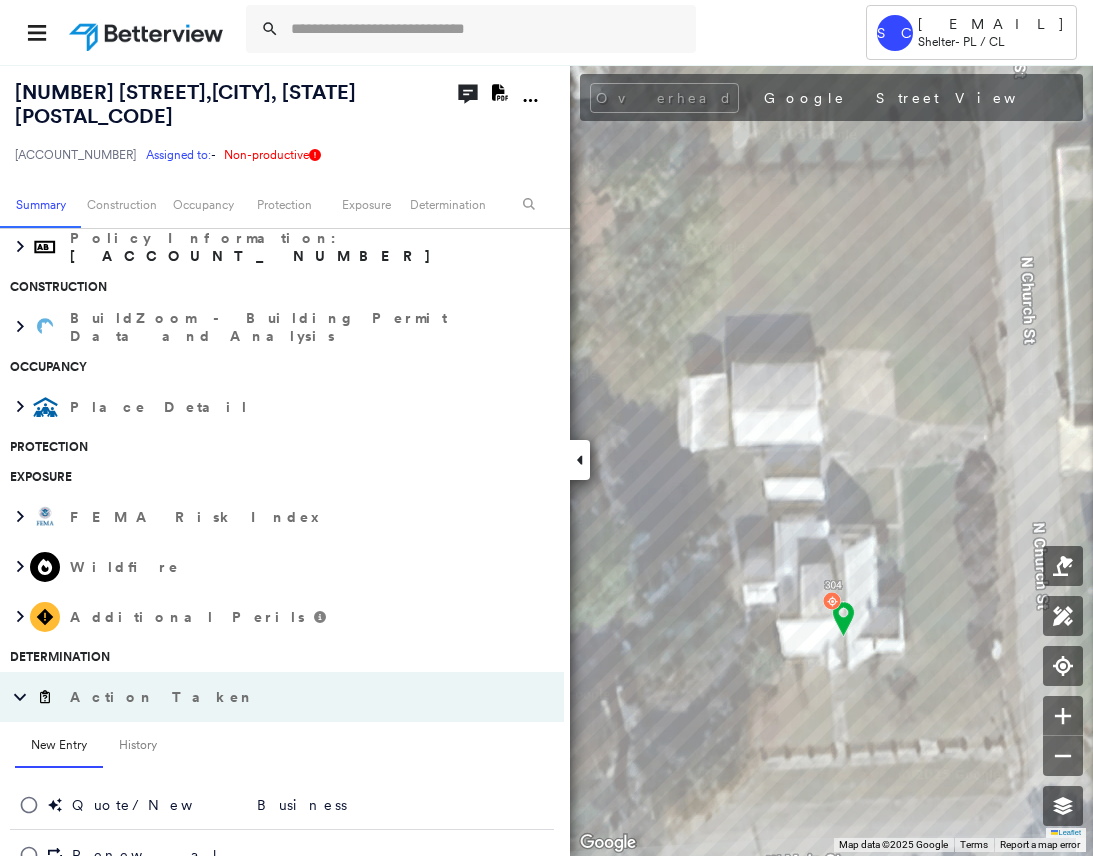 scroll, scrollTop: 500, scrollLeft: 0, axis: vertical 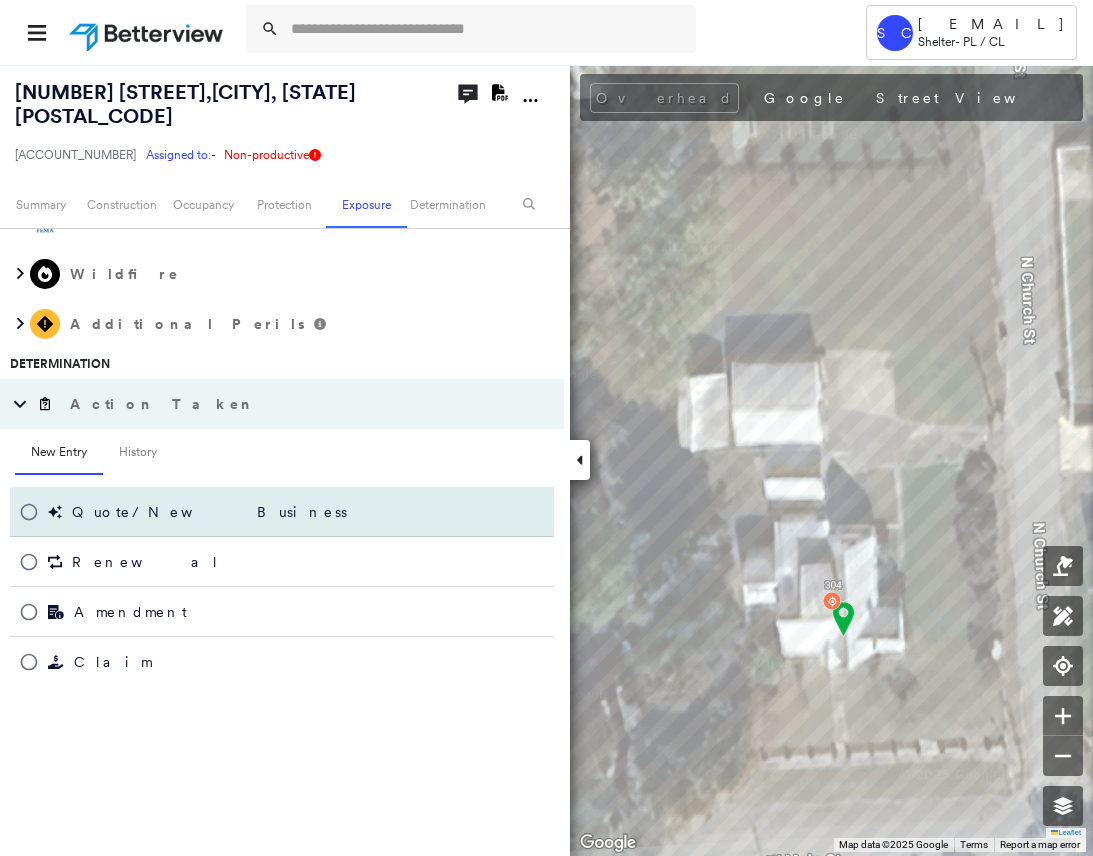 click on "Quote/New Business" at bounding box center (209, 512) 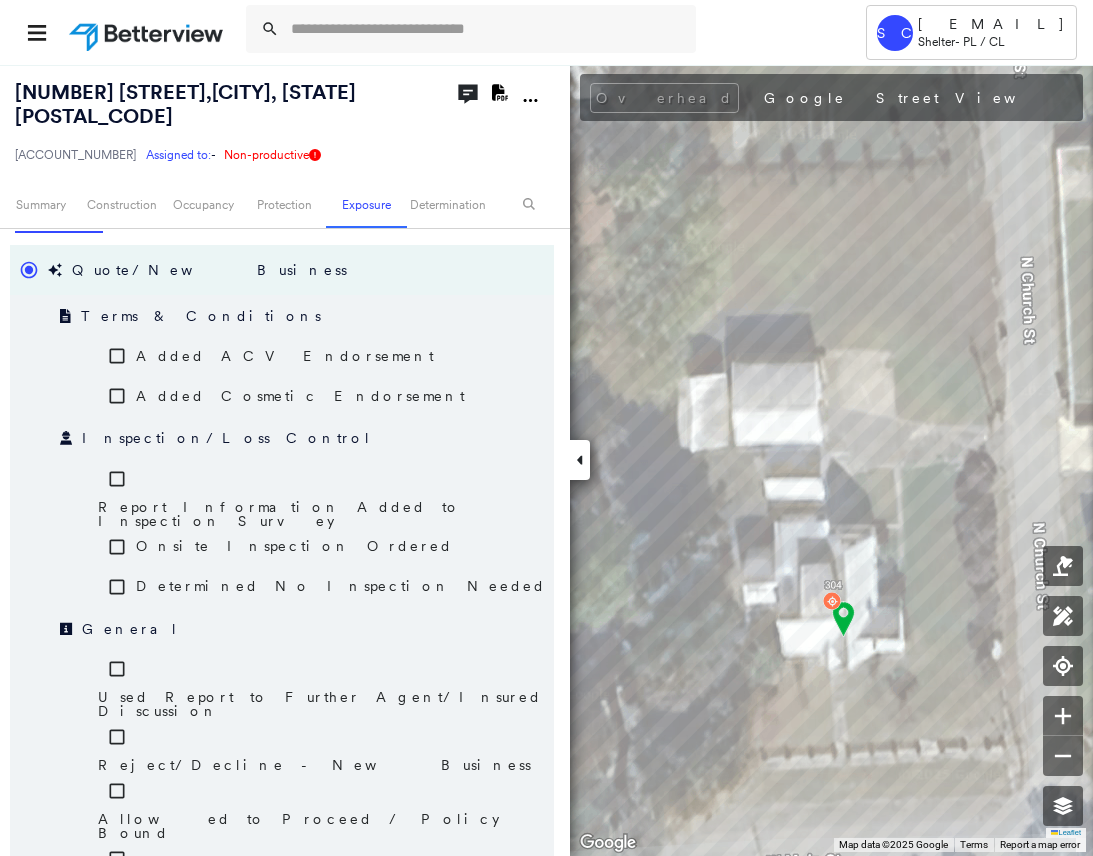 scroll, scrollTop: 800, scrollLeft: 0, axis: vertical 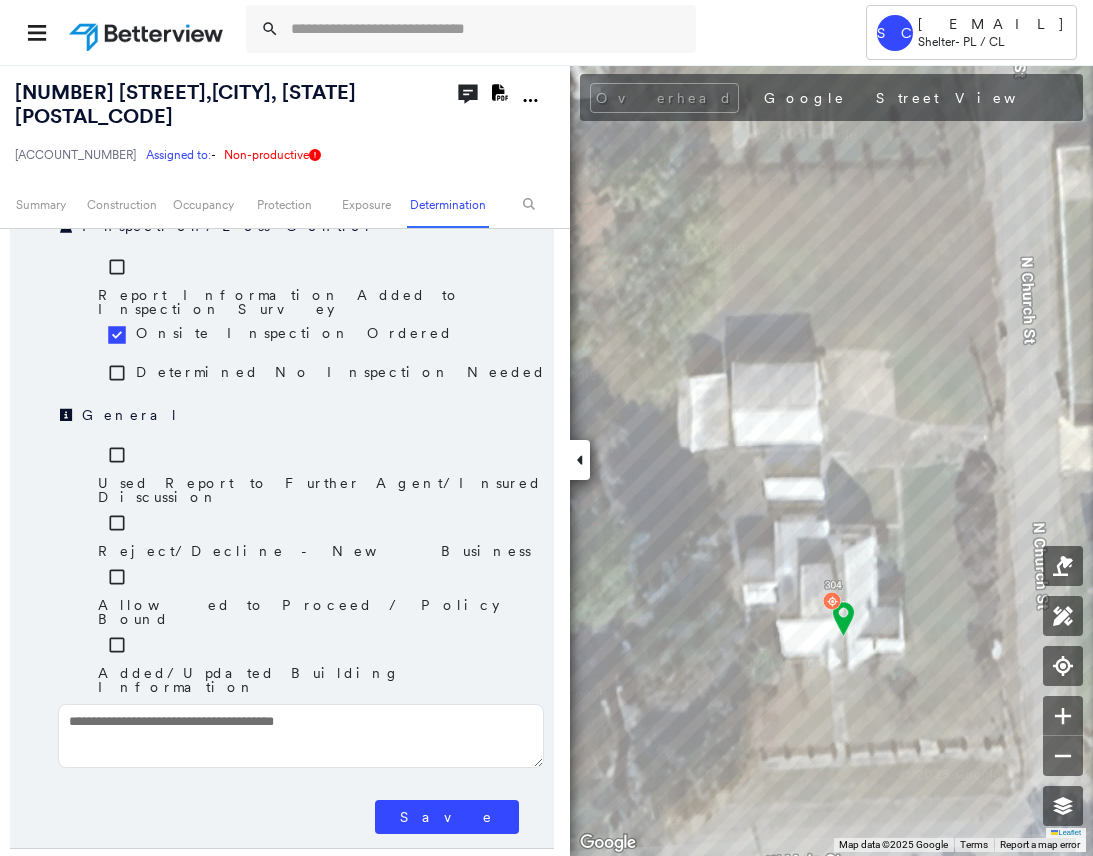 click on "Save" at bounding box center (447, 817) 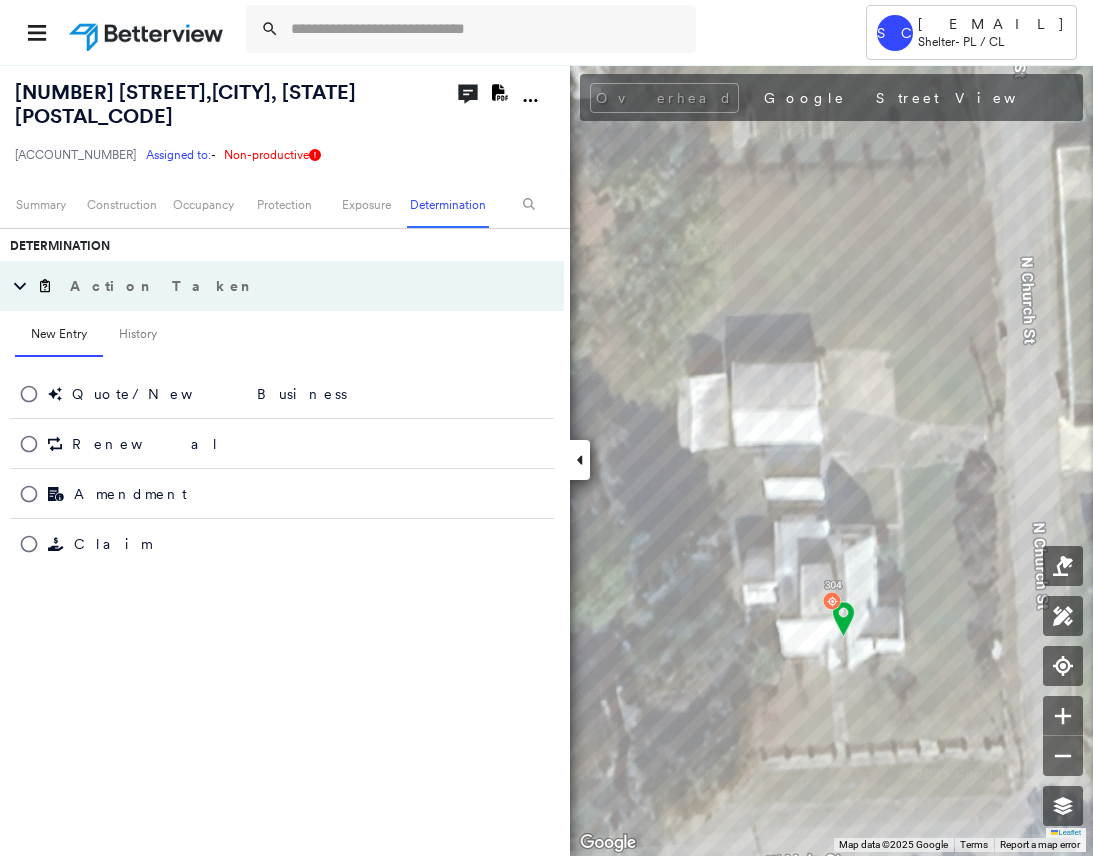 scroll, scrollTop: 618, scrollLeft: 0, axis: vertical 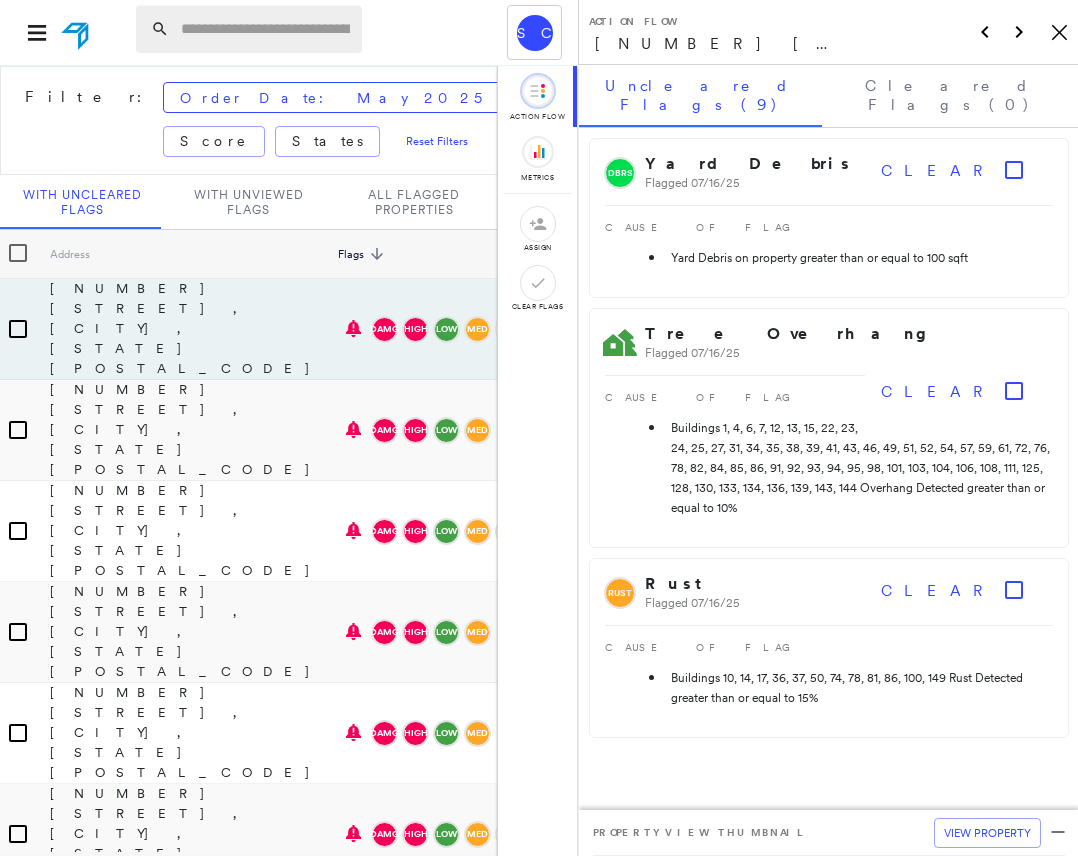 click at bounding box center [265, 29] 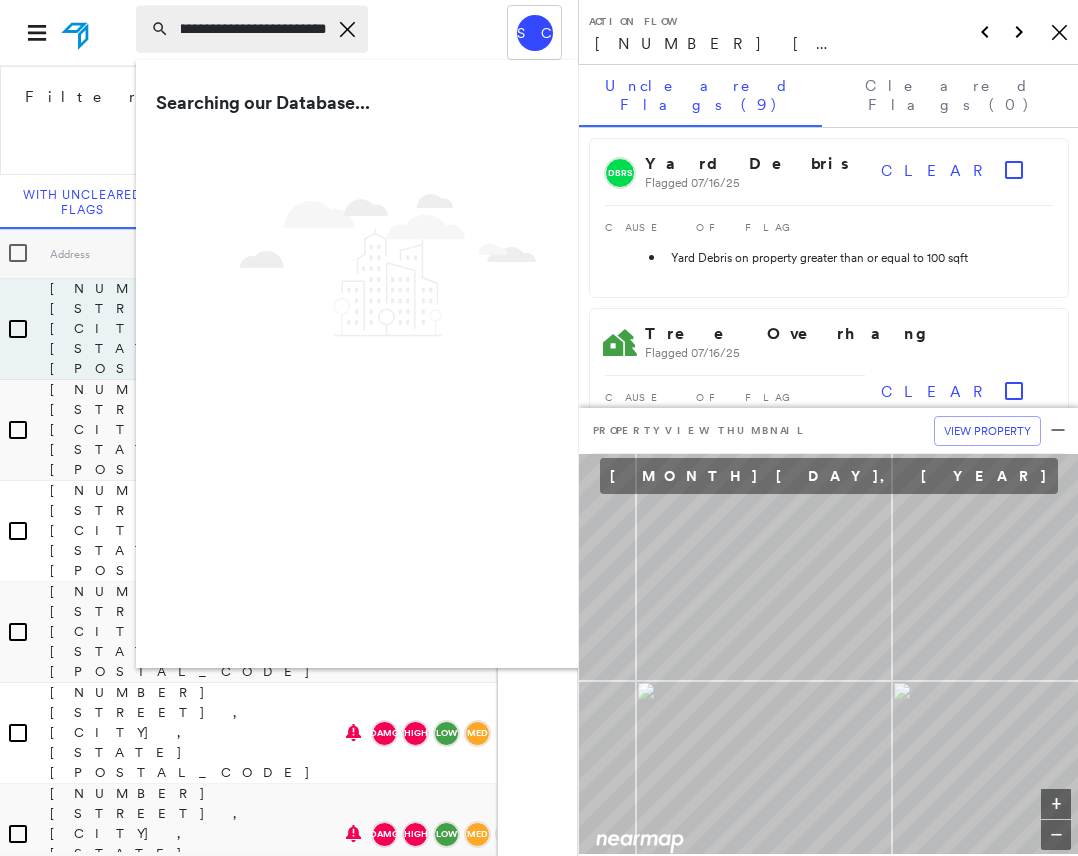 scroll, scrollTop: 0, scrollLeft: 62, axis: horizontal 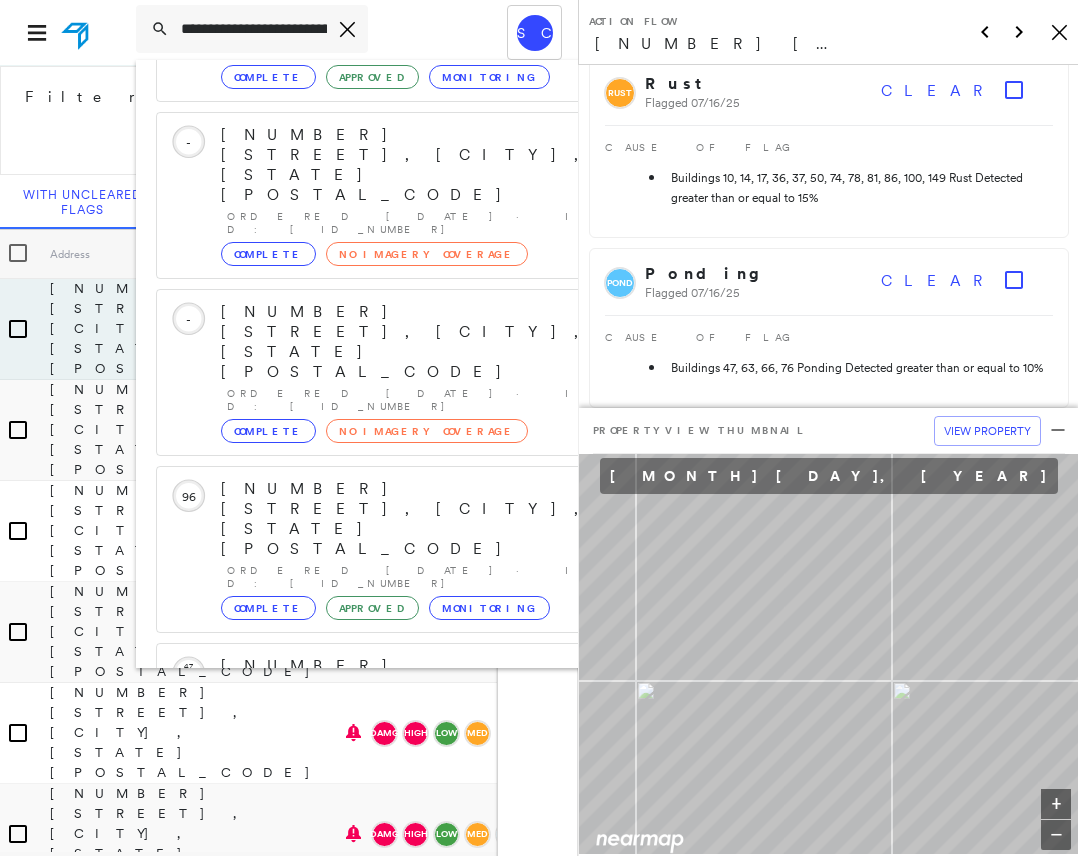 click on "277 Mollie Dr, Selmer, TN 38375" at bounding box center [381, 998] 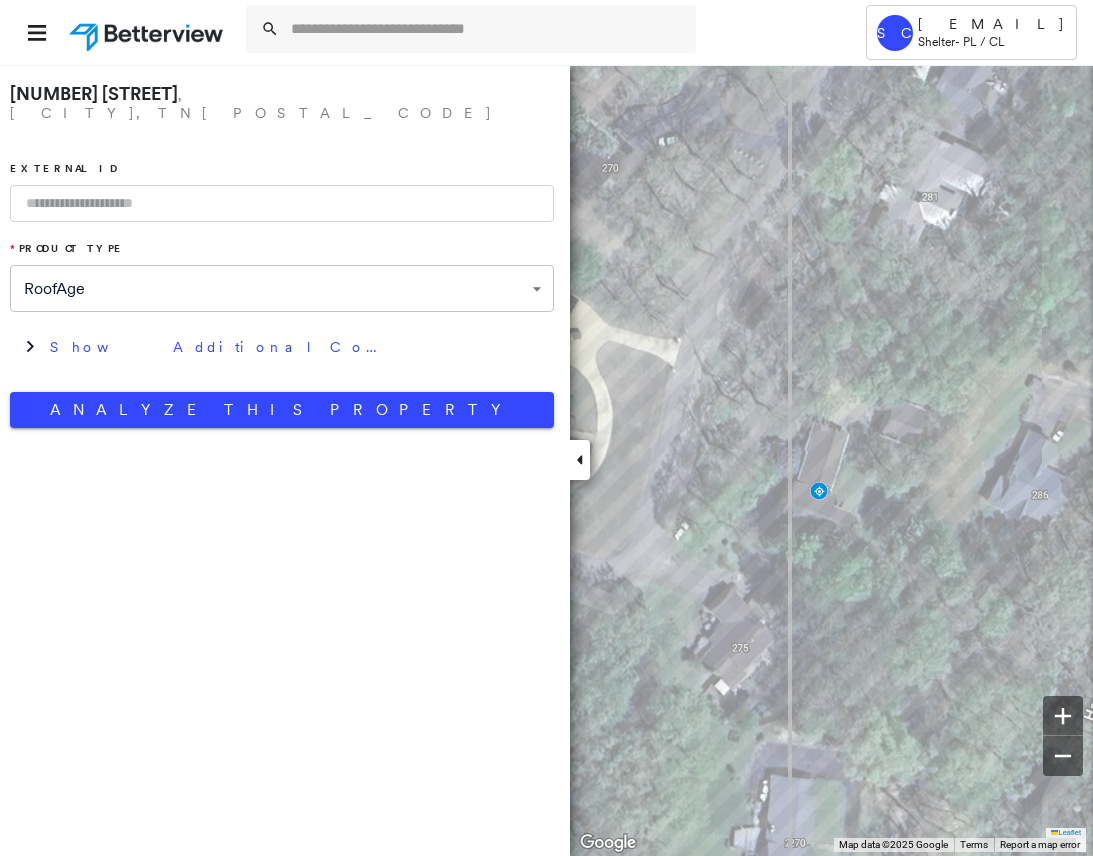 click at bounding box center [282, 203] 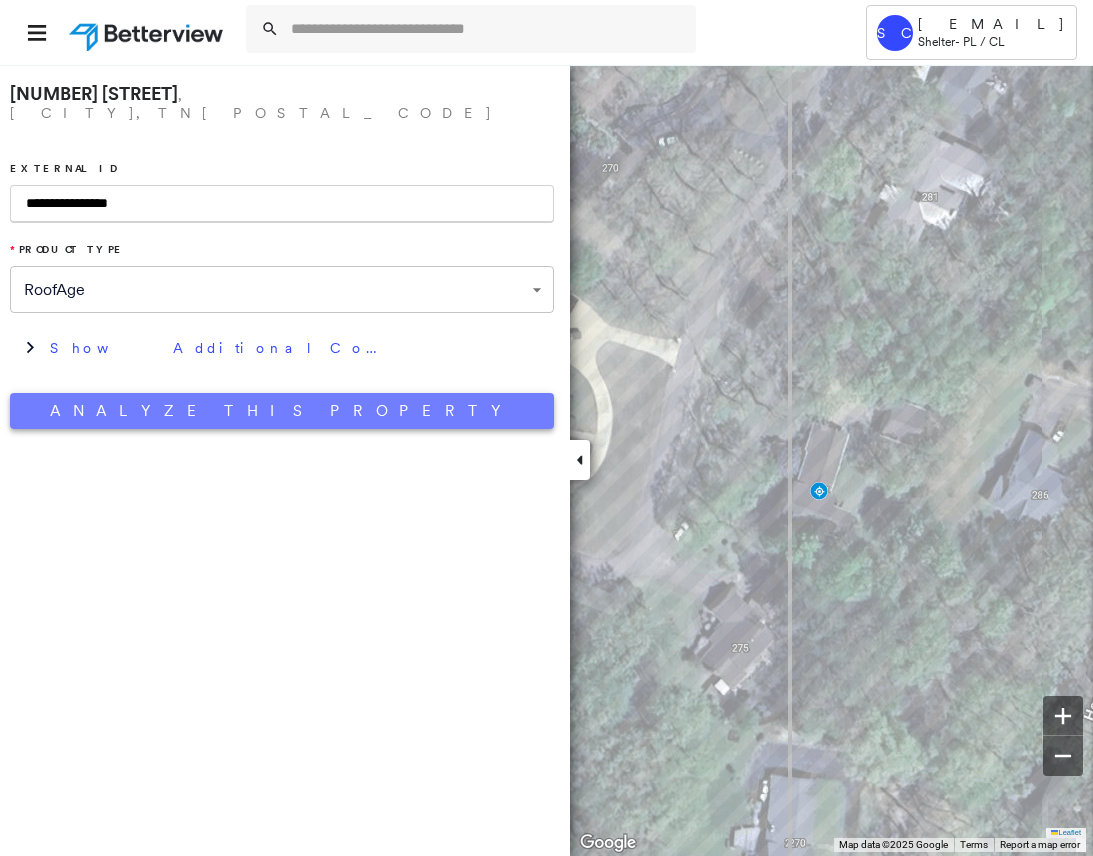 type on "**********" 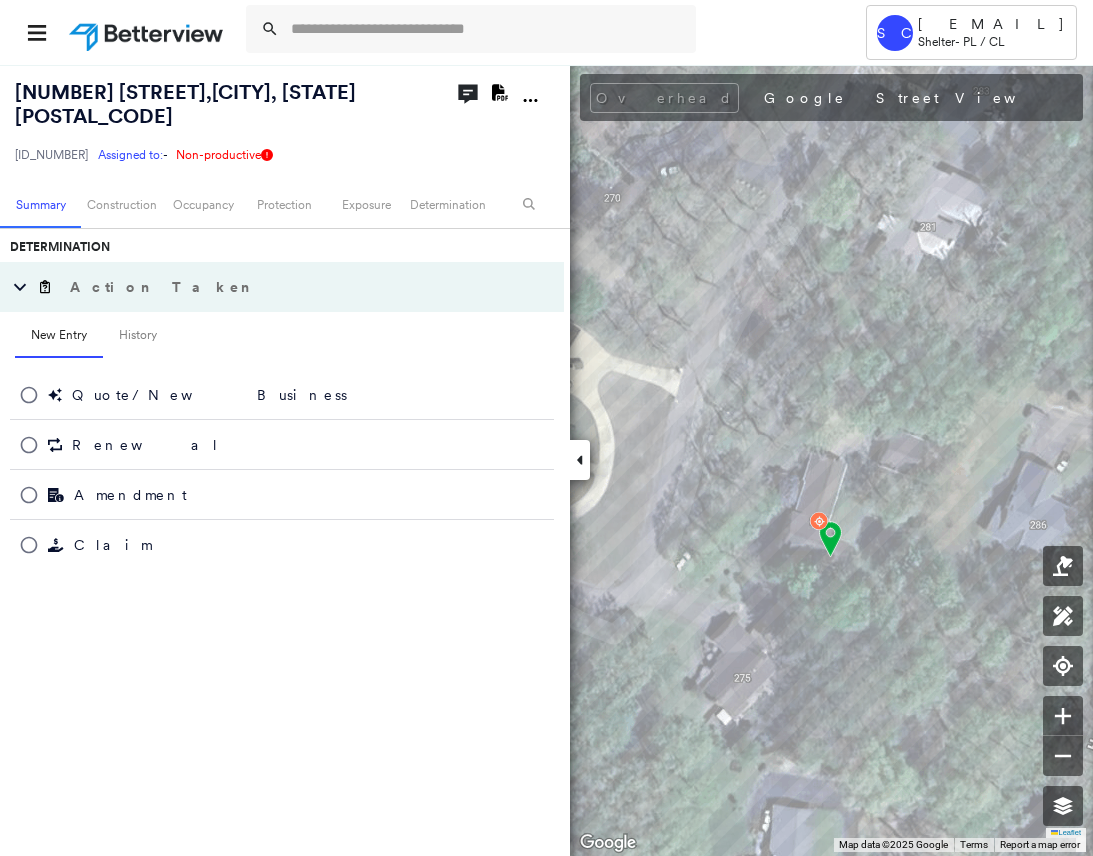 scroll, scrollTop: 618, scrollLeft: 0, axis: vertical 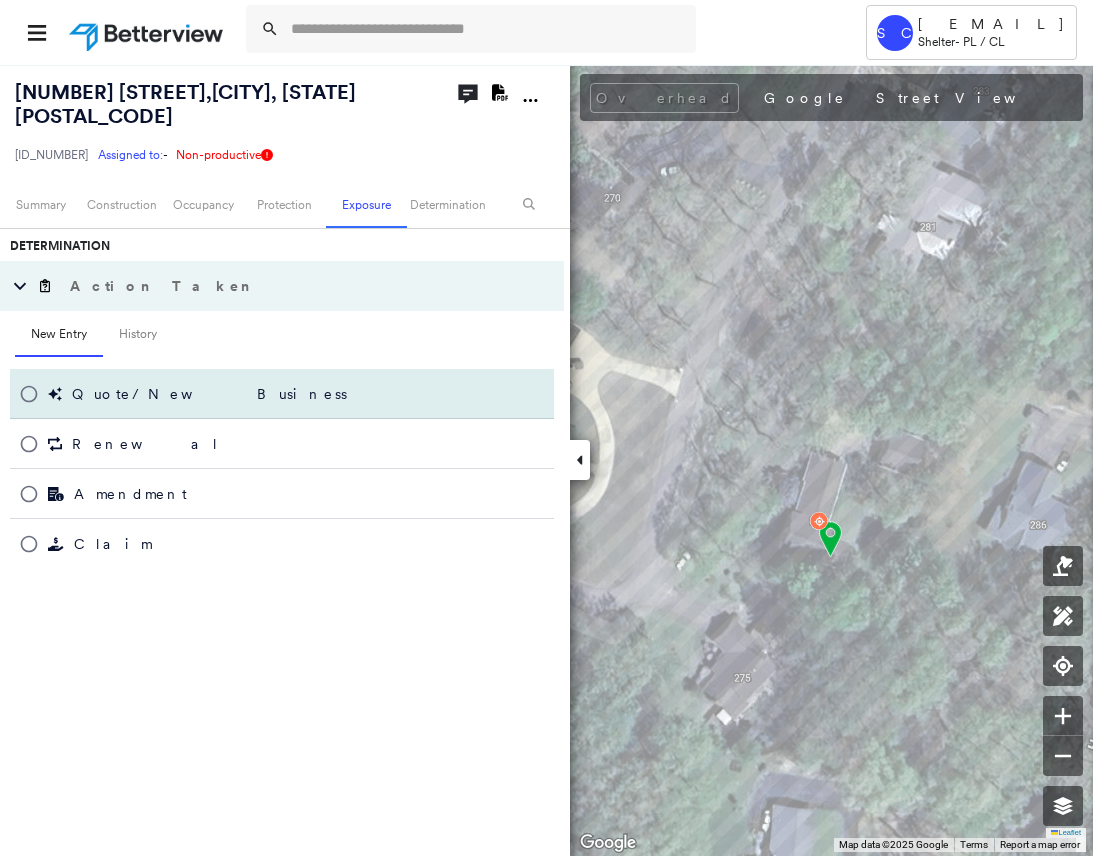 click on "Quote/New Business" at bounding box center (282, 394) 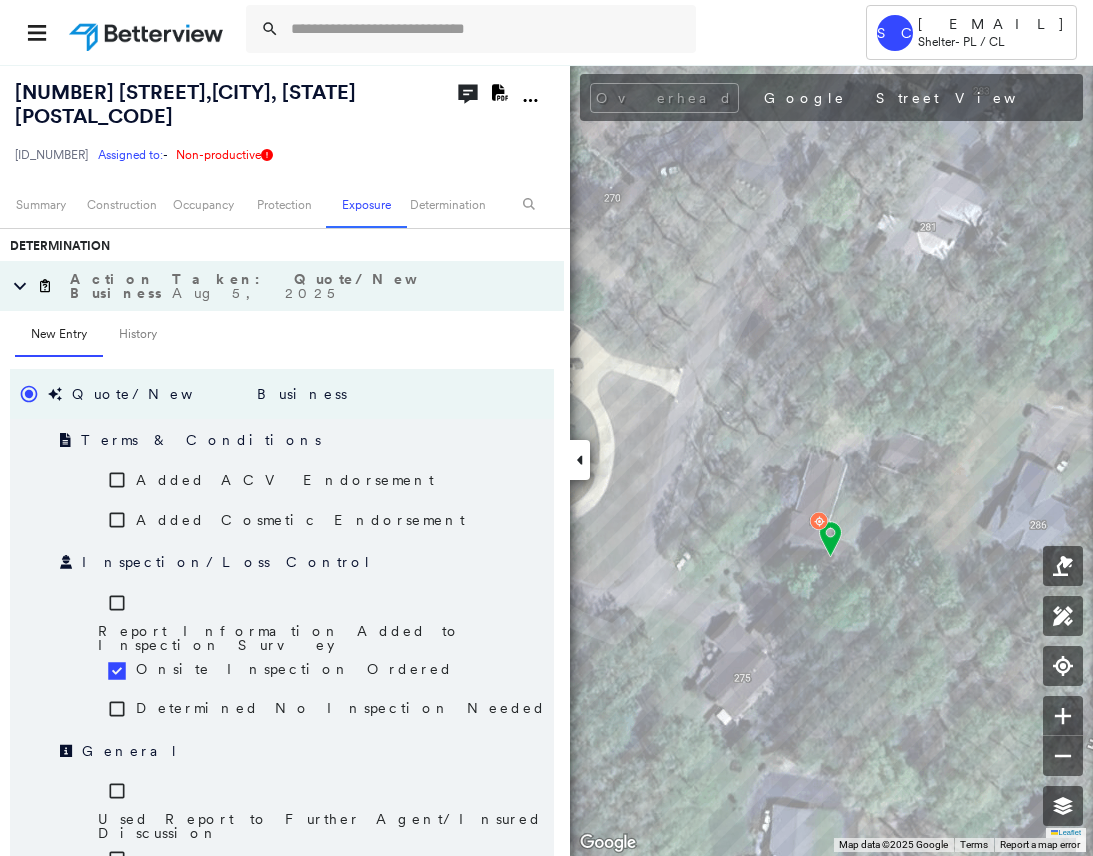 scroll, scrollTop: 954, scrollLeft: 0, axis: vertical 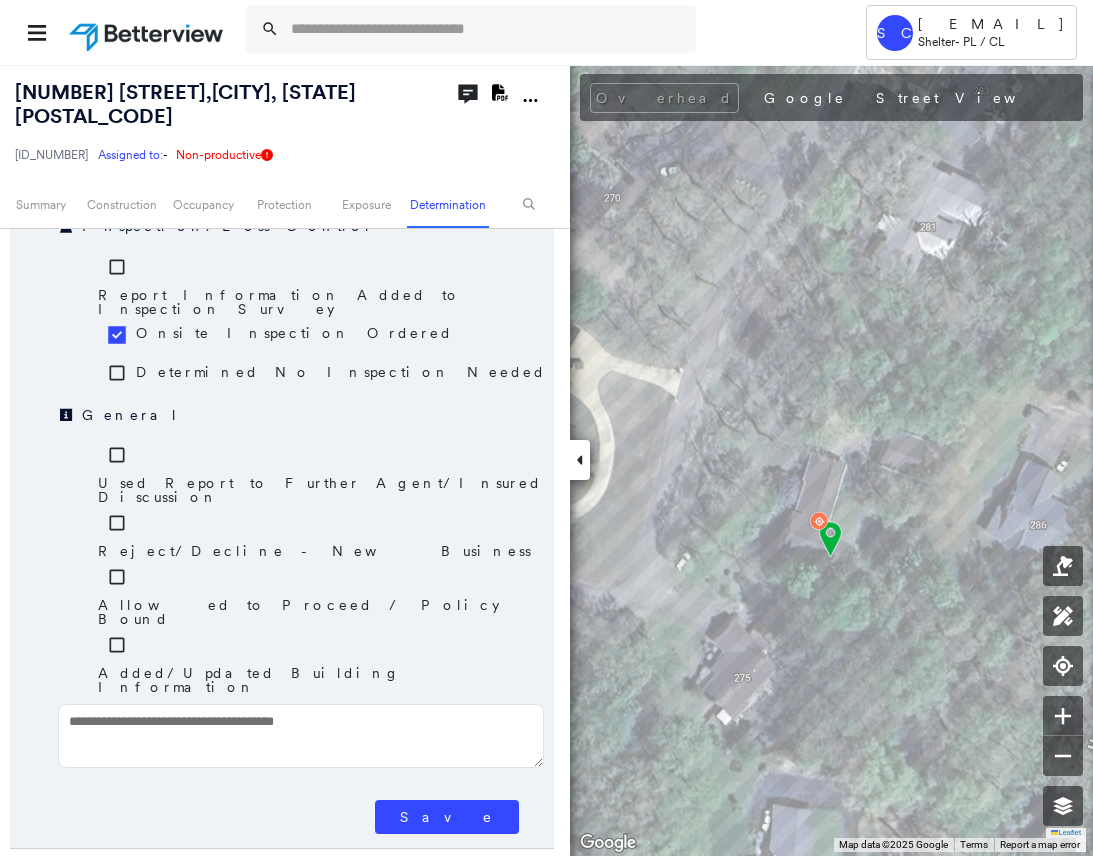 click on "Save" at bounding box center (447, 817) 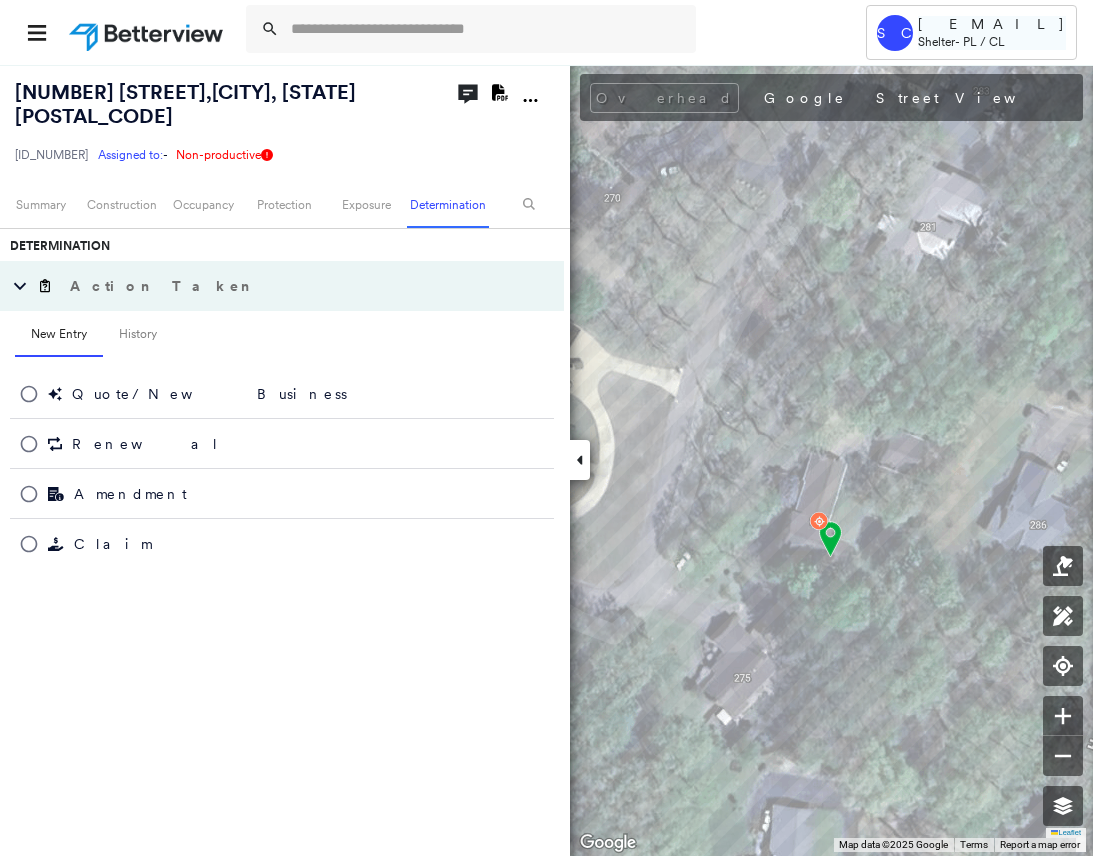 scroll, scrollTop: 618, scrollLeft: 0, axis: vertical 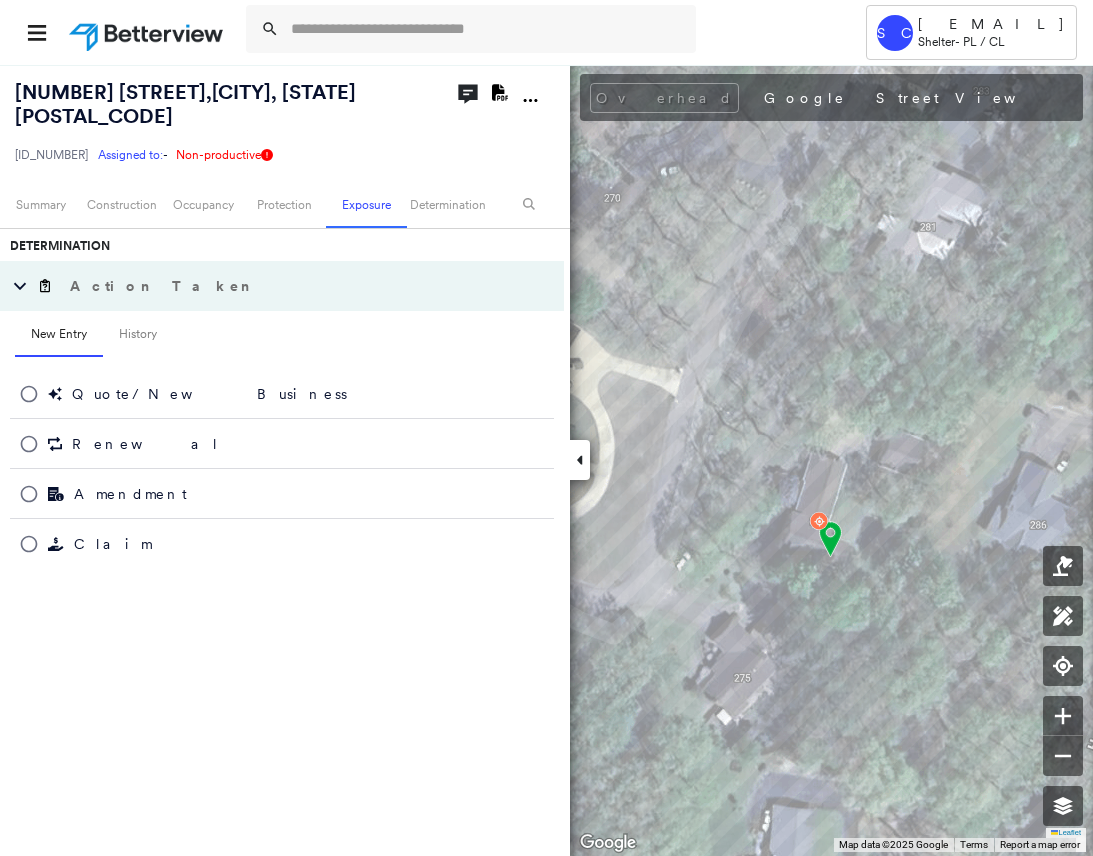 click on "Determination Action Taken New Entry History Quote/New Business Terms & Conditions Added ACV Endorsement Added Cosmetic Endorsement Inspection/Loss Control Report Information Added to Inspection Survey Onsite Inspection Ordered Determined No Inspection Needed General Used Report to Further Agent/Insured Discussion Reject/Decline - New Business Allowed to Proceed / Policy Bound Added/Updated Building Information Save Renewal Terms & Conditions Added Cosmetic Endorsement Deductible Change Premium Adjusted Added ACV Endorsement Inspection/Loss Control Determined No Inspection Needed Report Information Added to Inspection Survey Onsite Inspection Ordered General Added/Updated Building Information Non-renewal notice sent No action taken Updated policy information Used Report to Further Agent/Insured Discussion Save Amendment Terms & Conditions Deductible Change Added ACV Endorsement Premium Adjusted General Used Report to Further Agent/Insured Discussion Added/Updated Building Information No action taken Save Save" at bounding box center (282, 561) 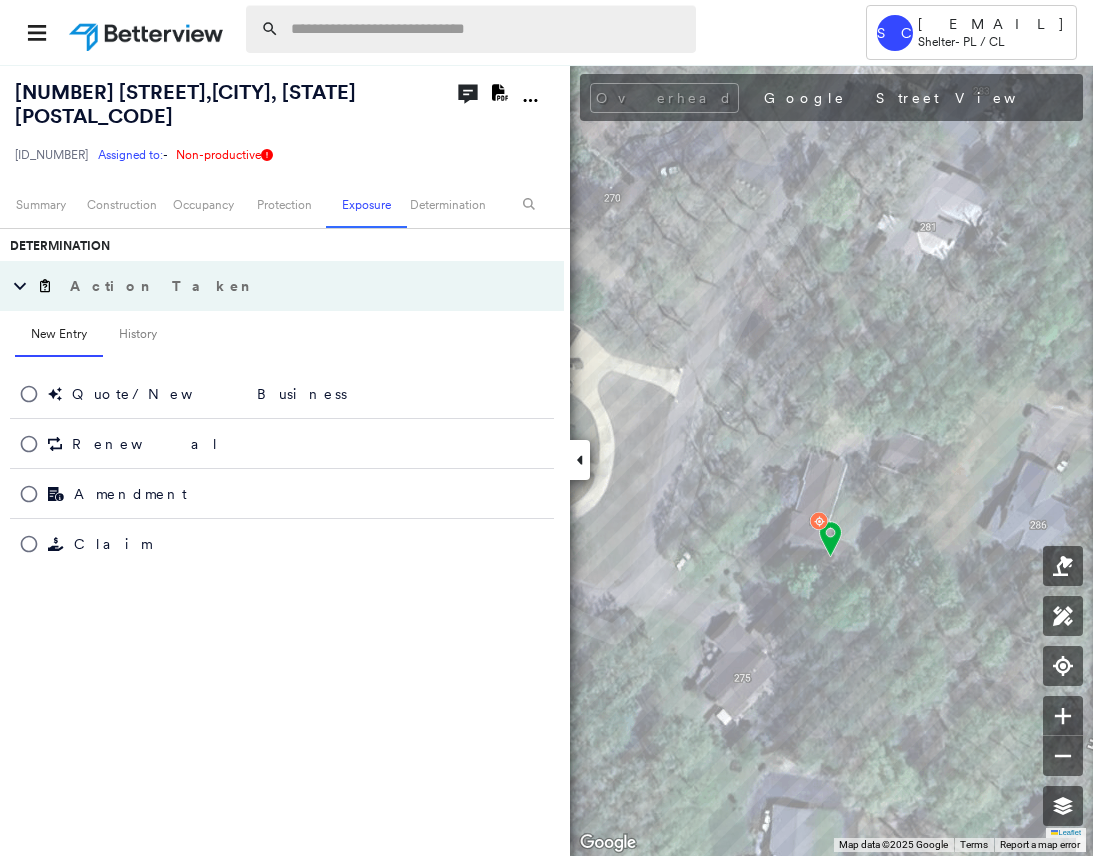 click at bounding box center [487, 29] 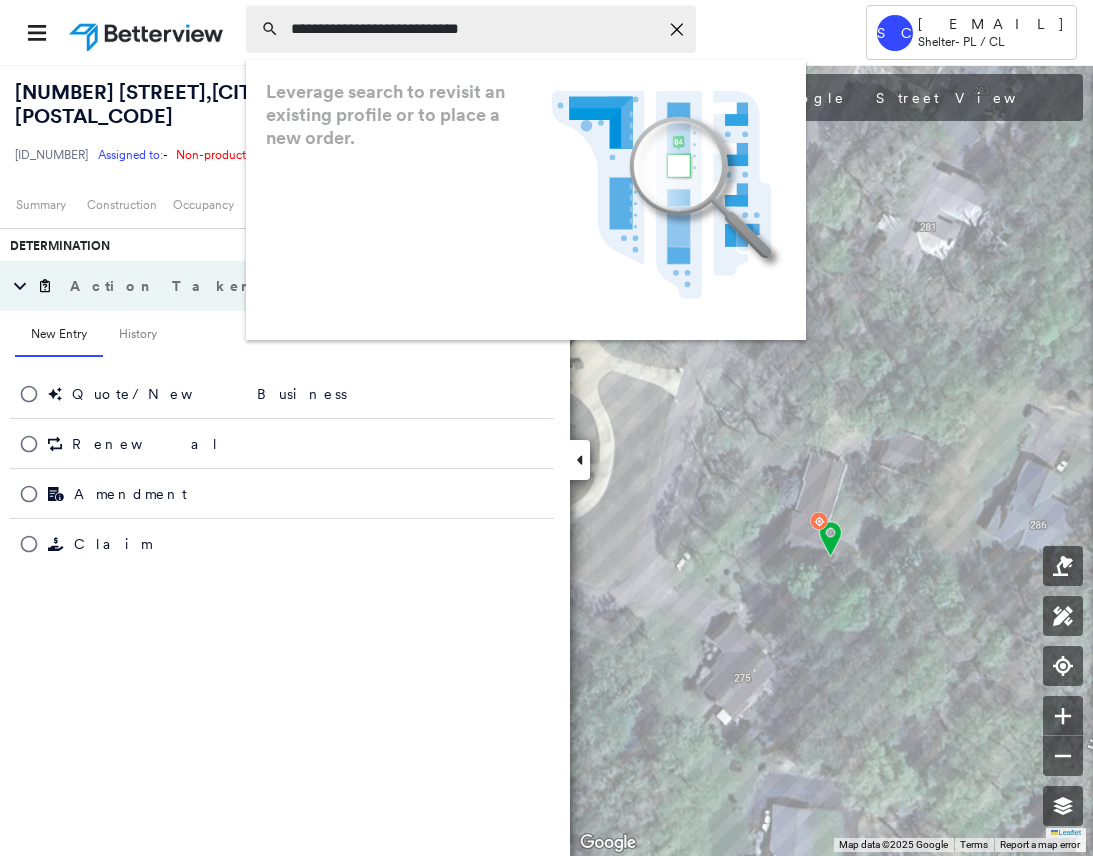type on "**********" 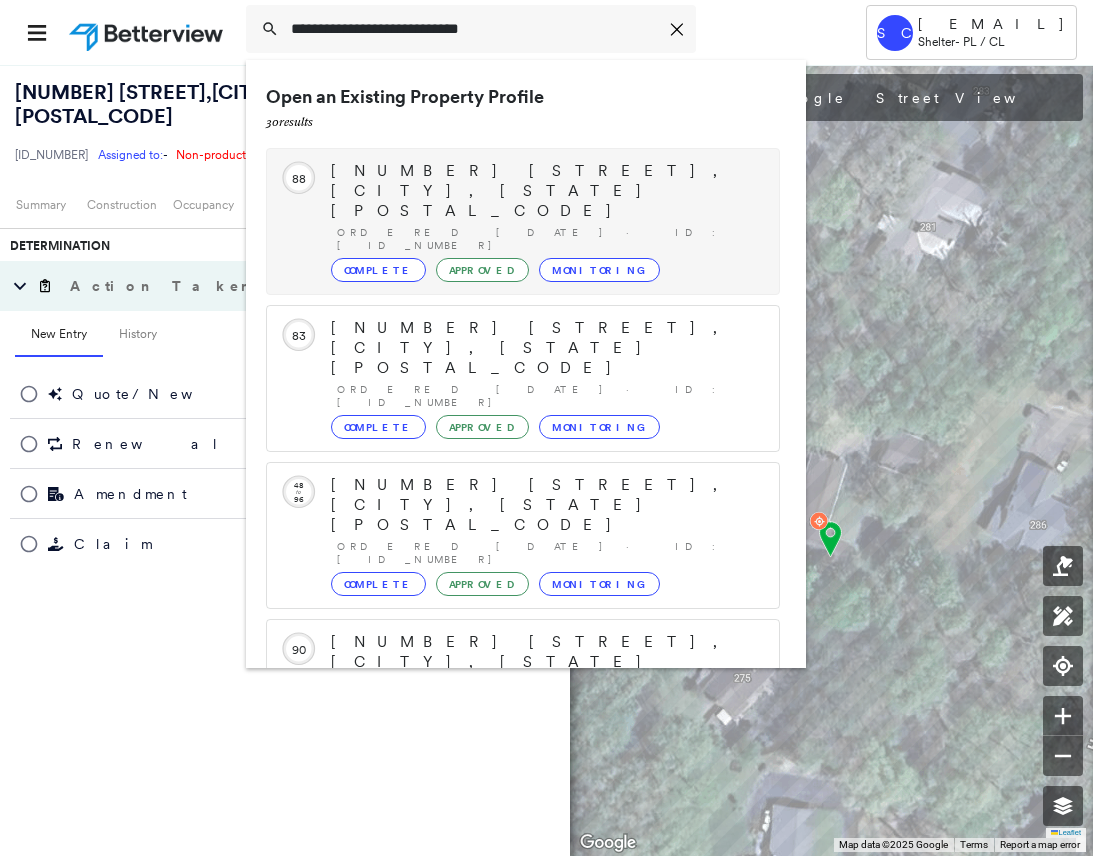 scroll, scrollTop: 213, scrollLeft: 0, axis: vertical 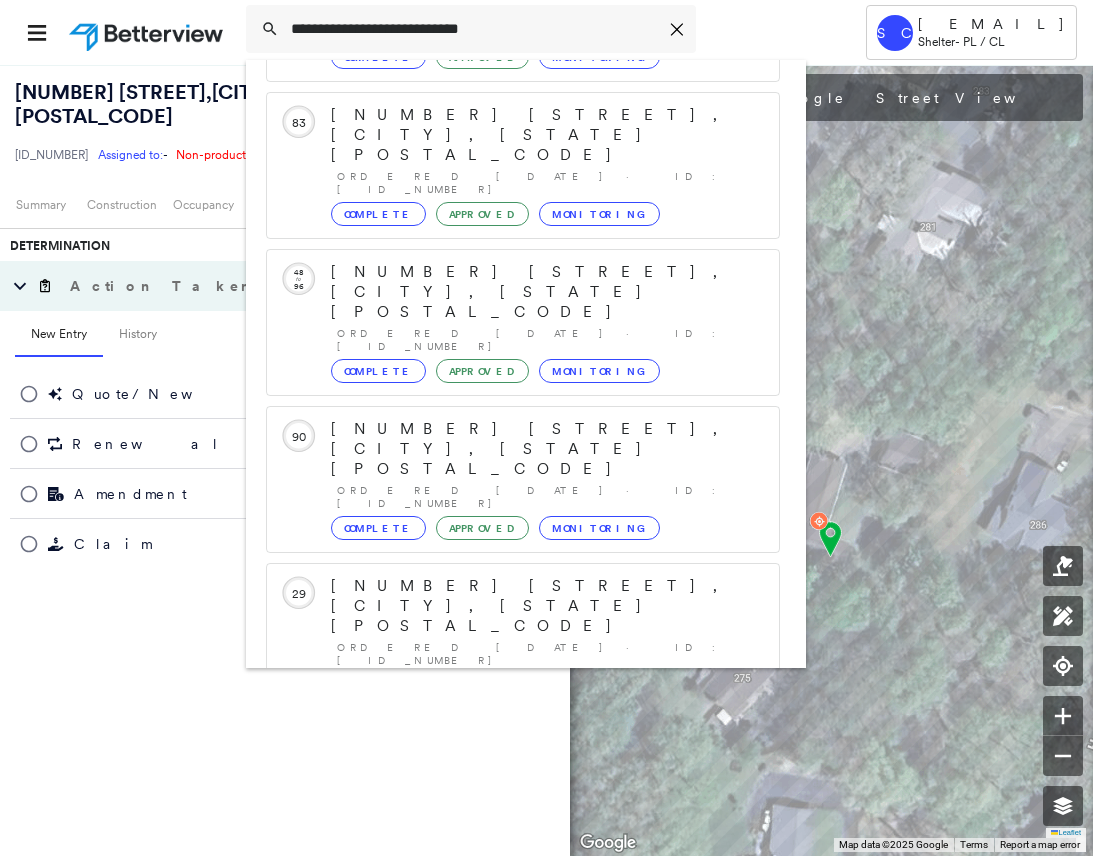 click on "1115 Bark Dr, Shiloh, TN 38376" at bounding box center [501, 898] 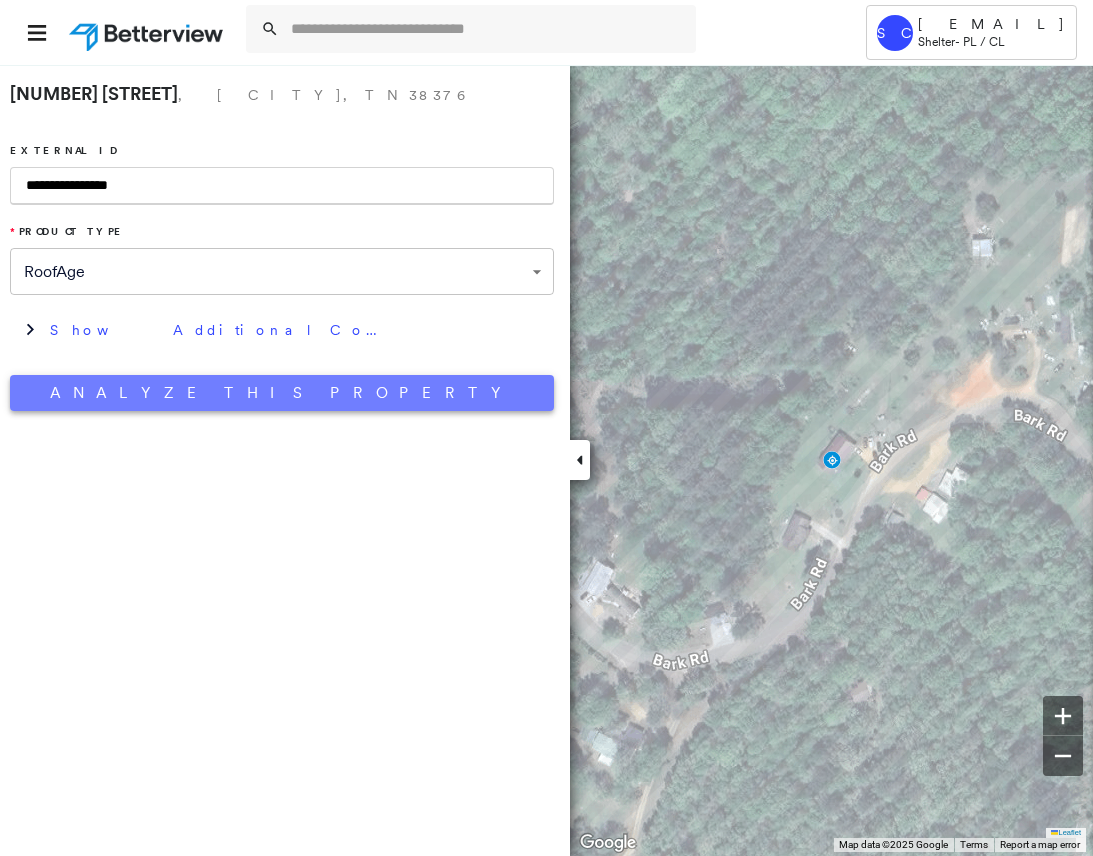 type on "**********" 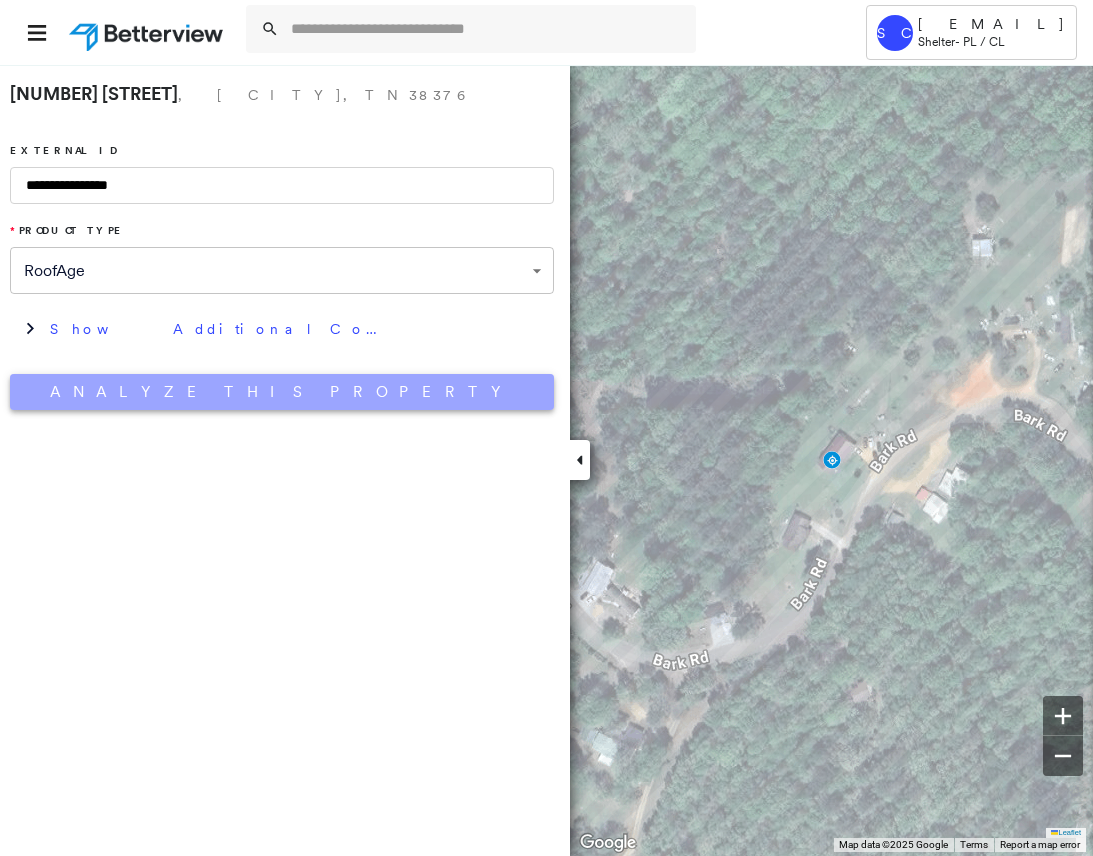 click on "Analyze This Property" at bounding box center (282, 392) 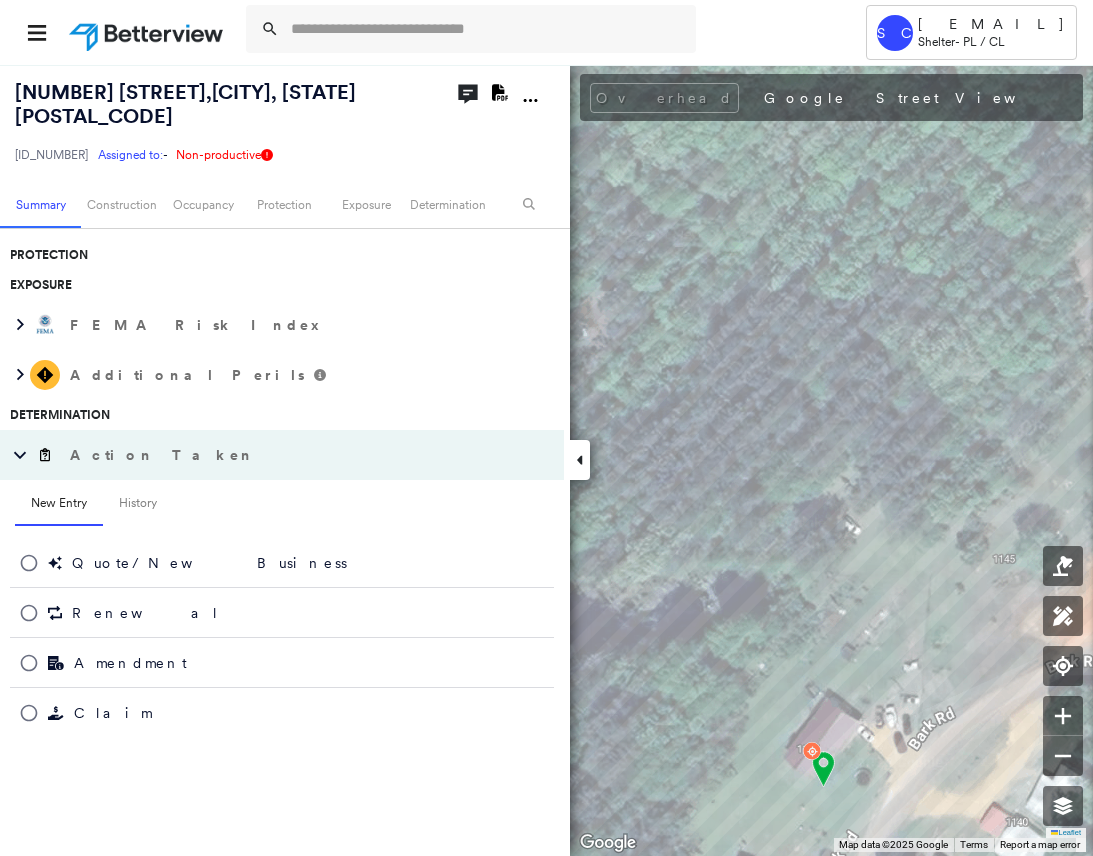 scroll, scrollTop: 400, scrollLeft: 0, axis: vertical 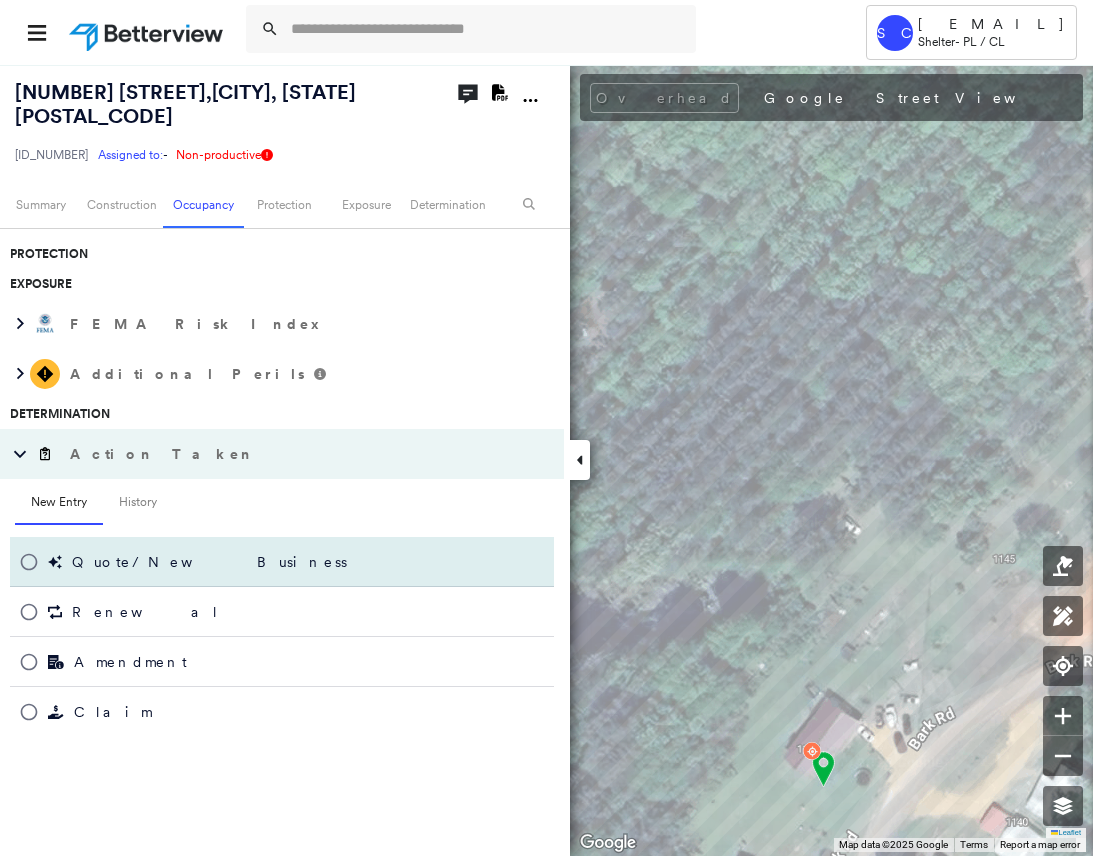 click on "Quote/New Business" at bounding box center [209, 562] 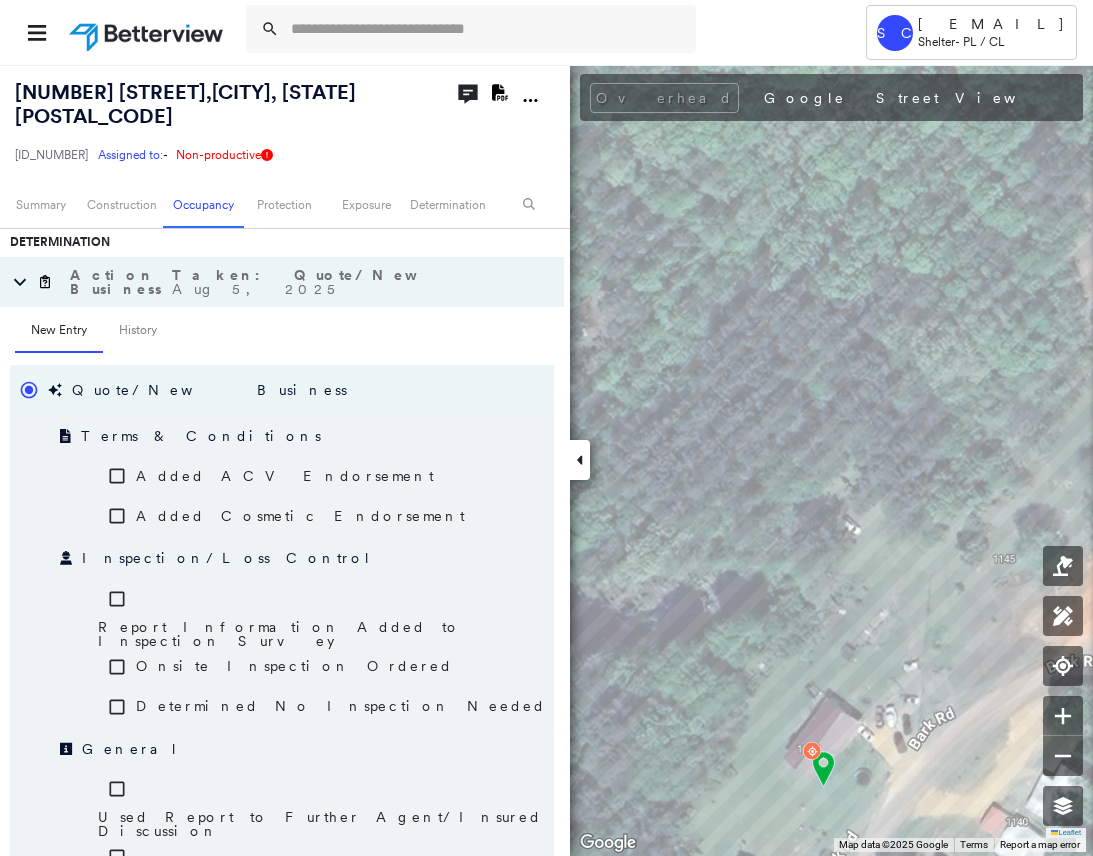 scroll, scrollTop: 900, scrollLeft: 0, axis: vertical 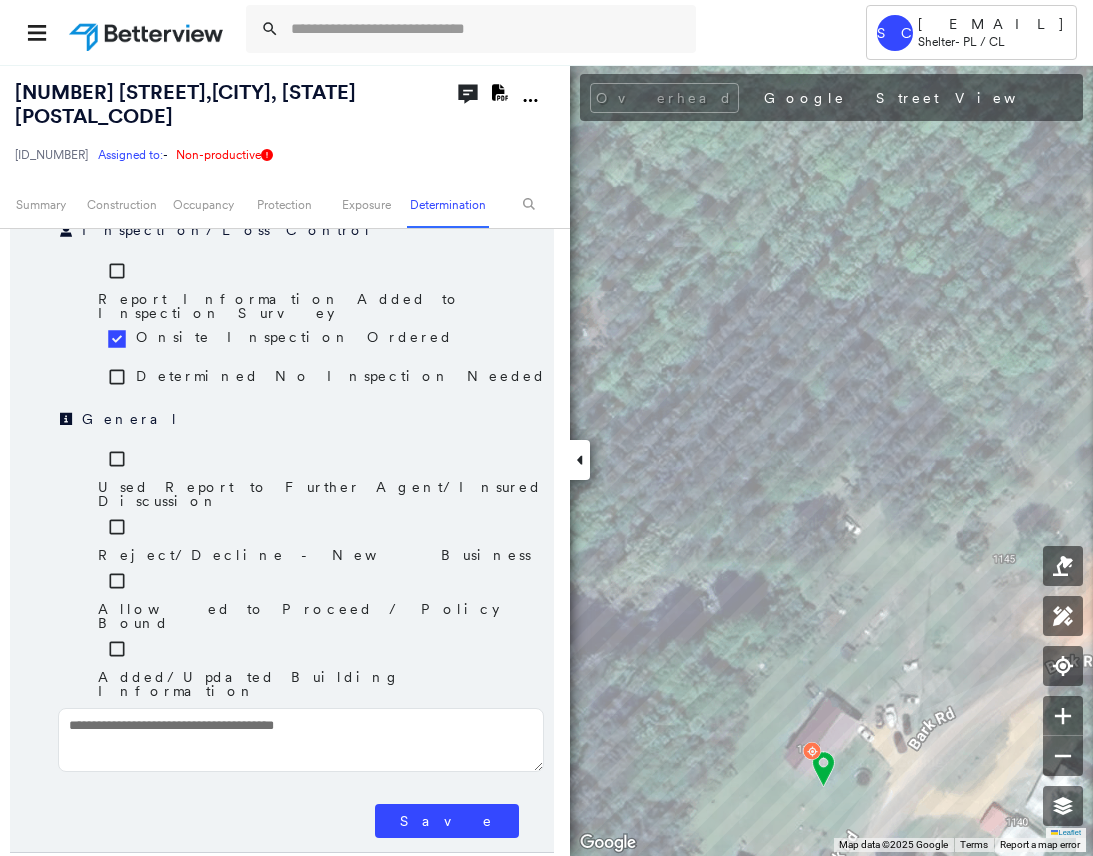 click on "Save" at bounding box center (447, 821) 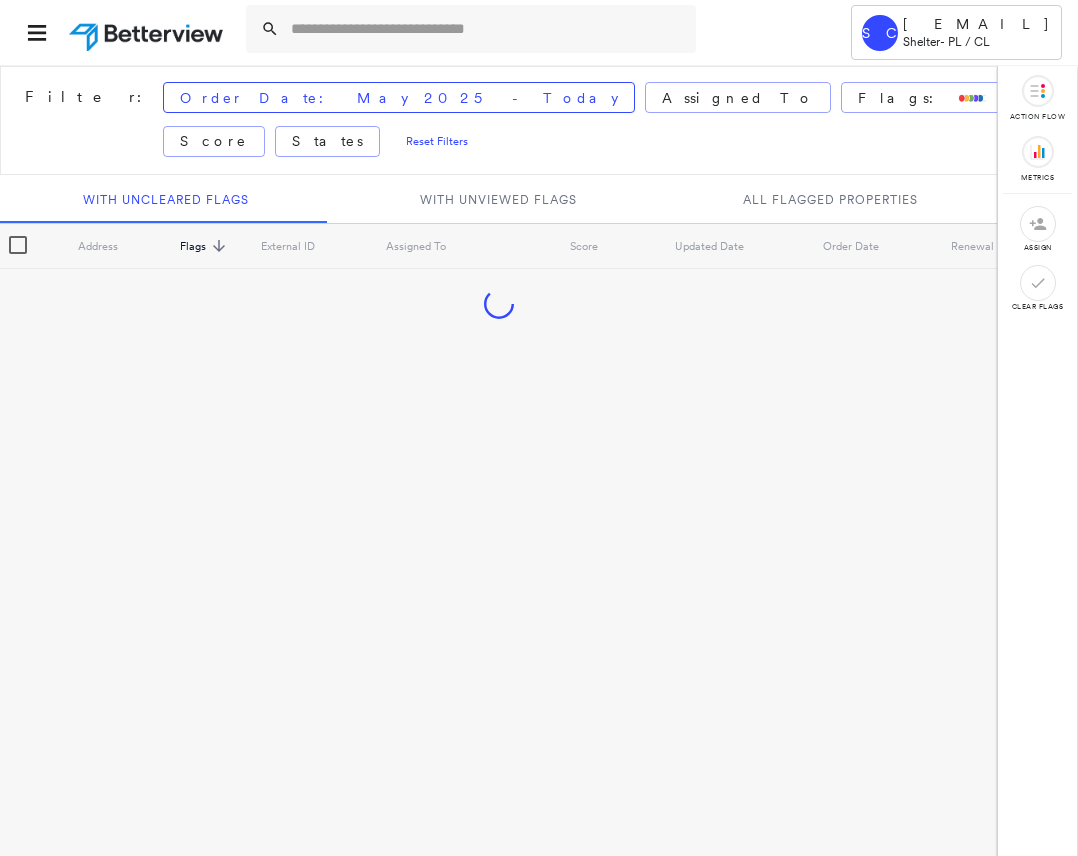 scroll, scrollTop: 0, scrollLeft: 0, axis: both 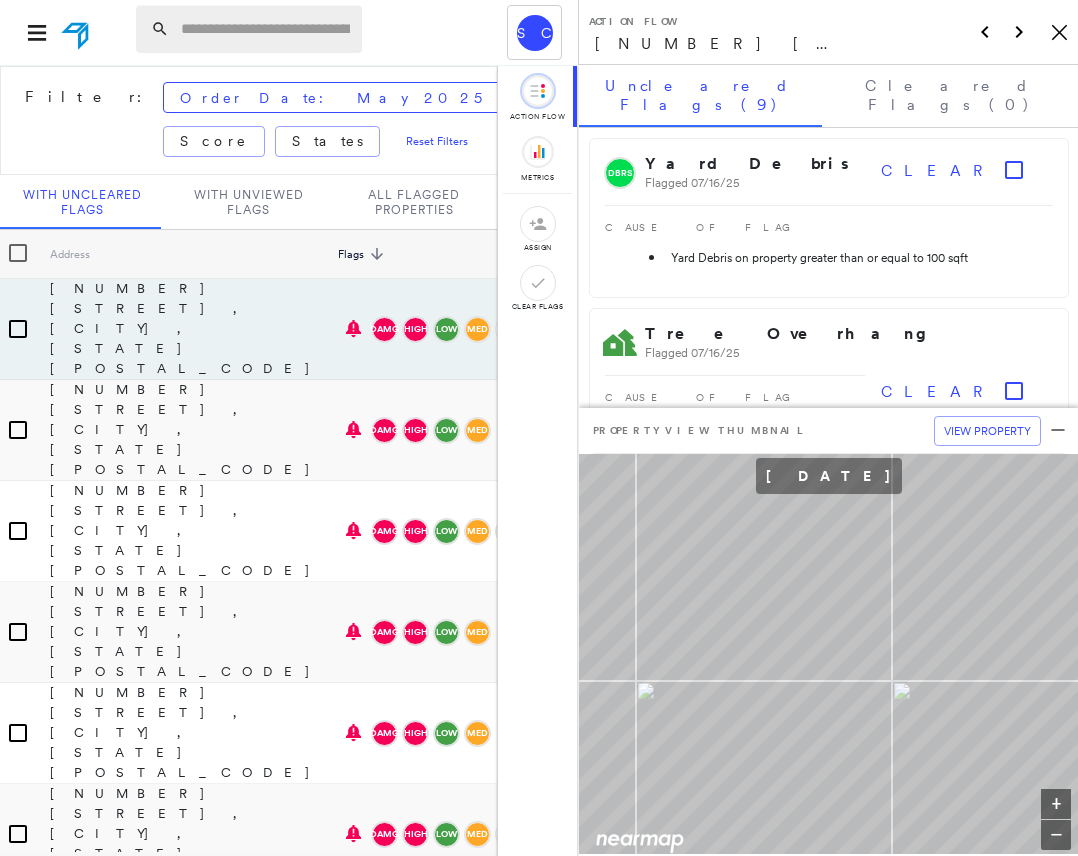 click at bounding box center [265, 29] 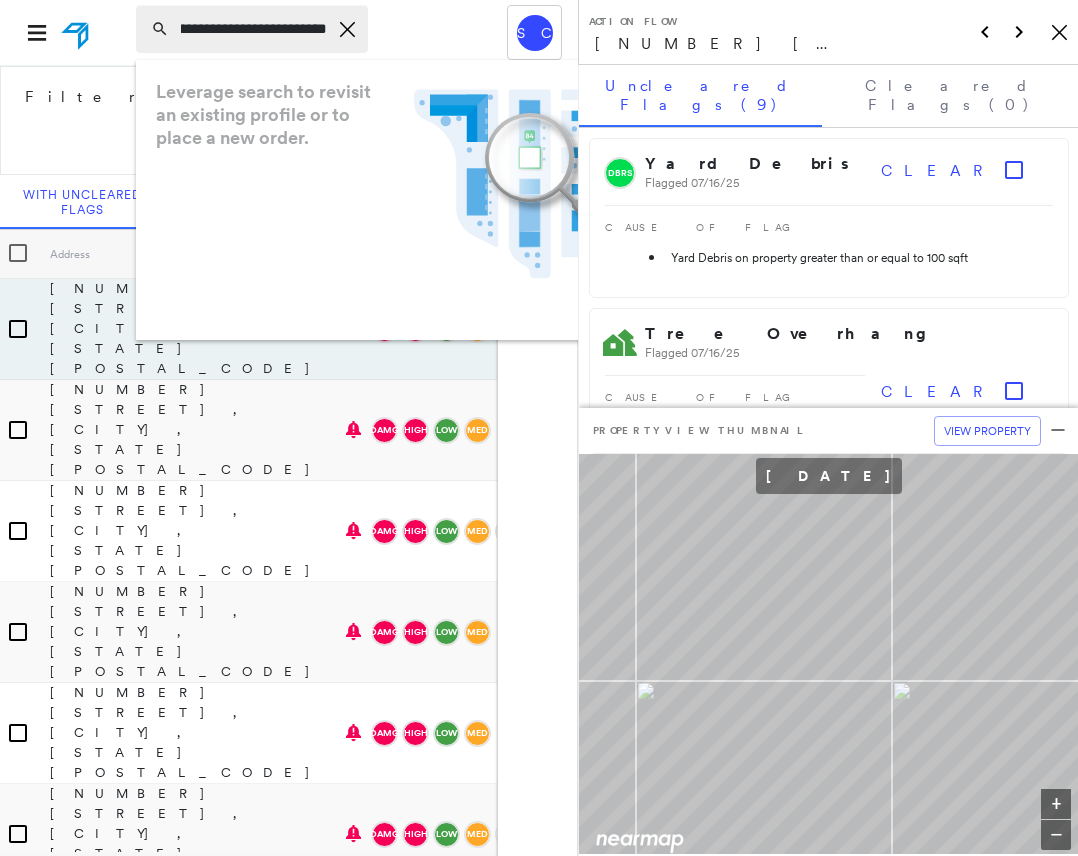 scroll, scrollTop: 0, scrollLeft: 126, axis: horizontal 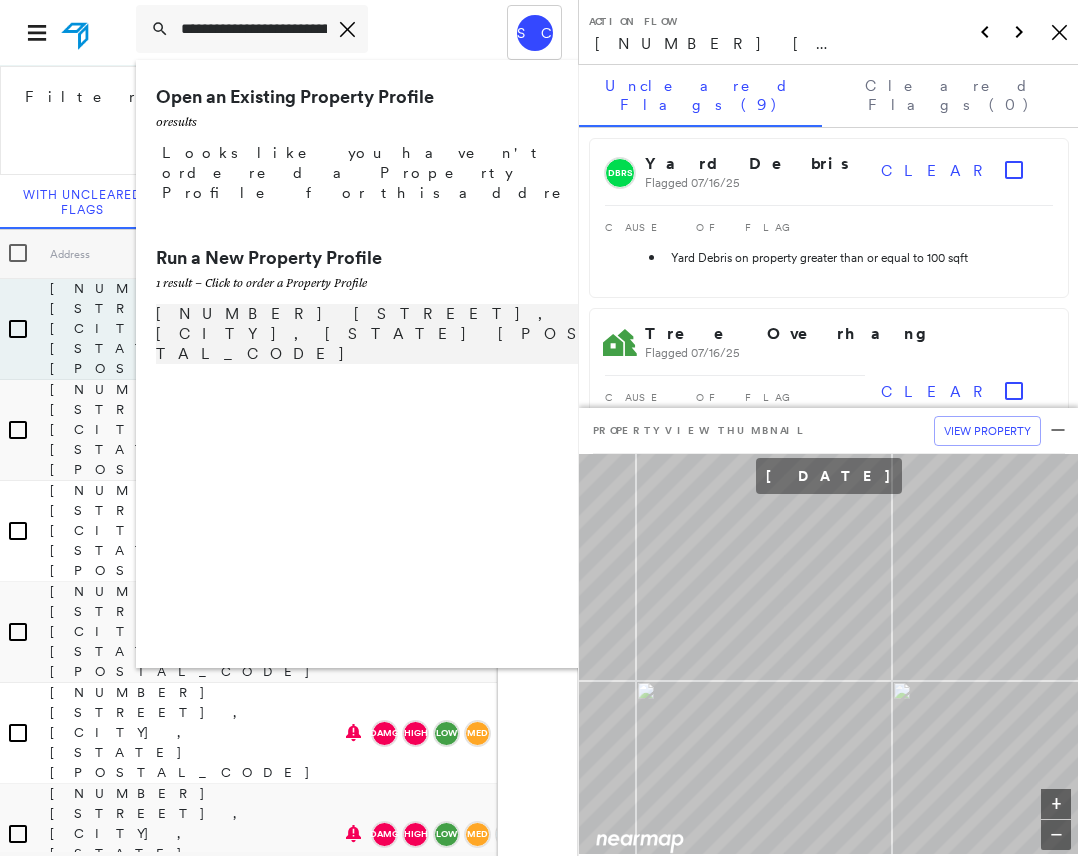 click on "950 Turnpike Rd, Summertown, TN 38483" at bounding box center [381, 334] 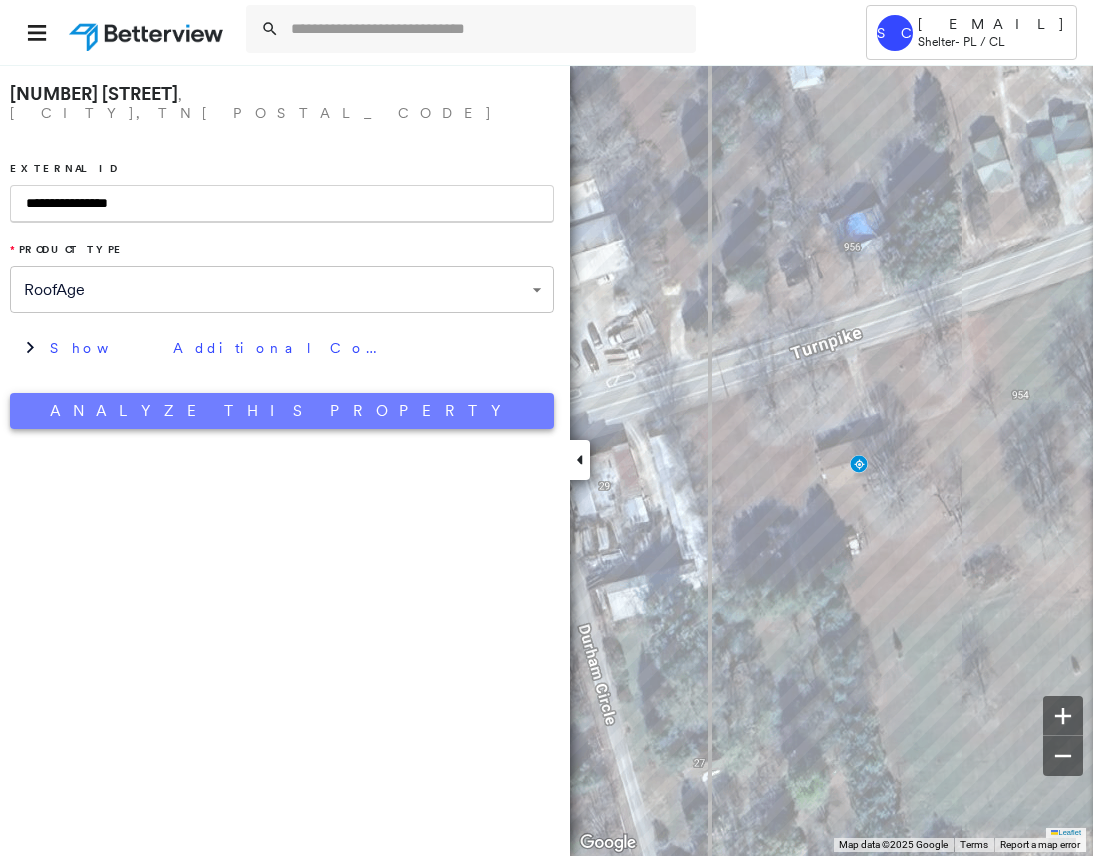 type on "**********" 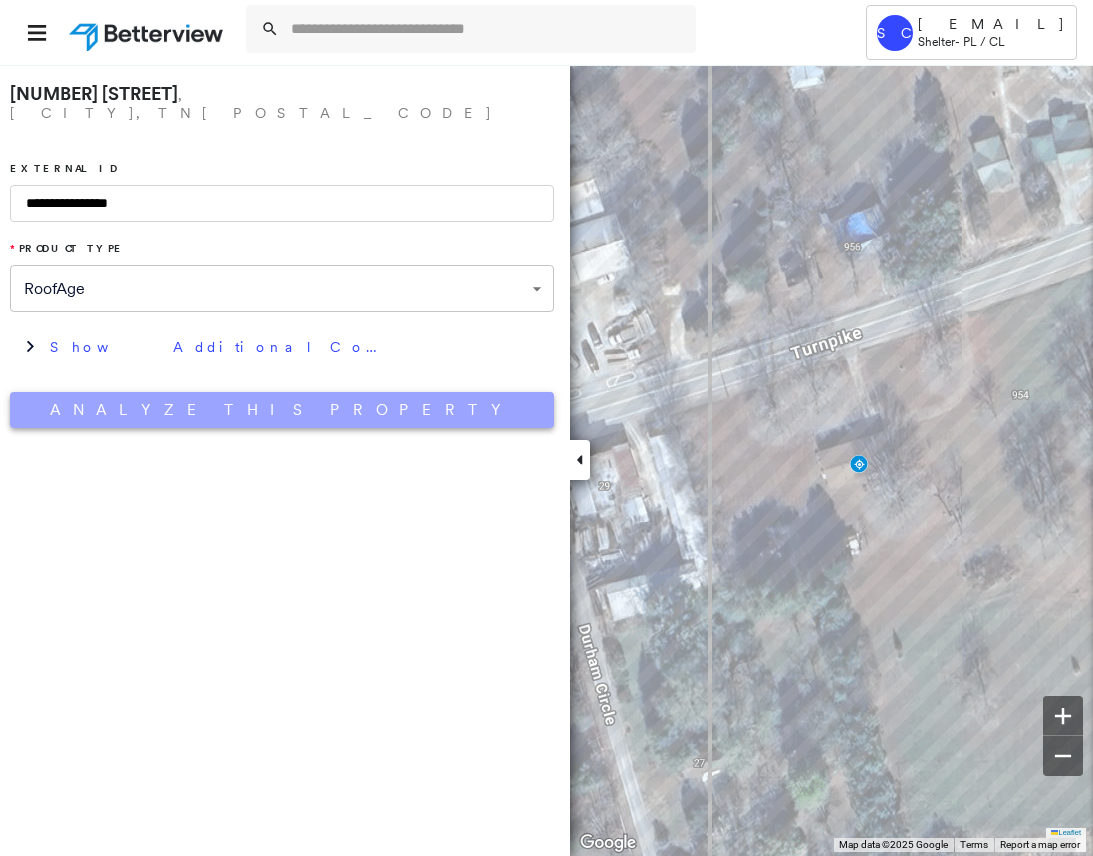 click on "Analyze This Property" at bounding box center (282, 410) 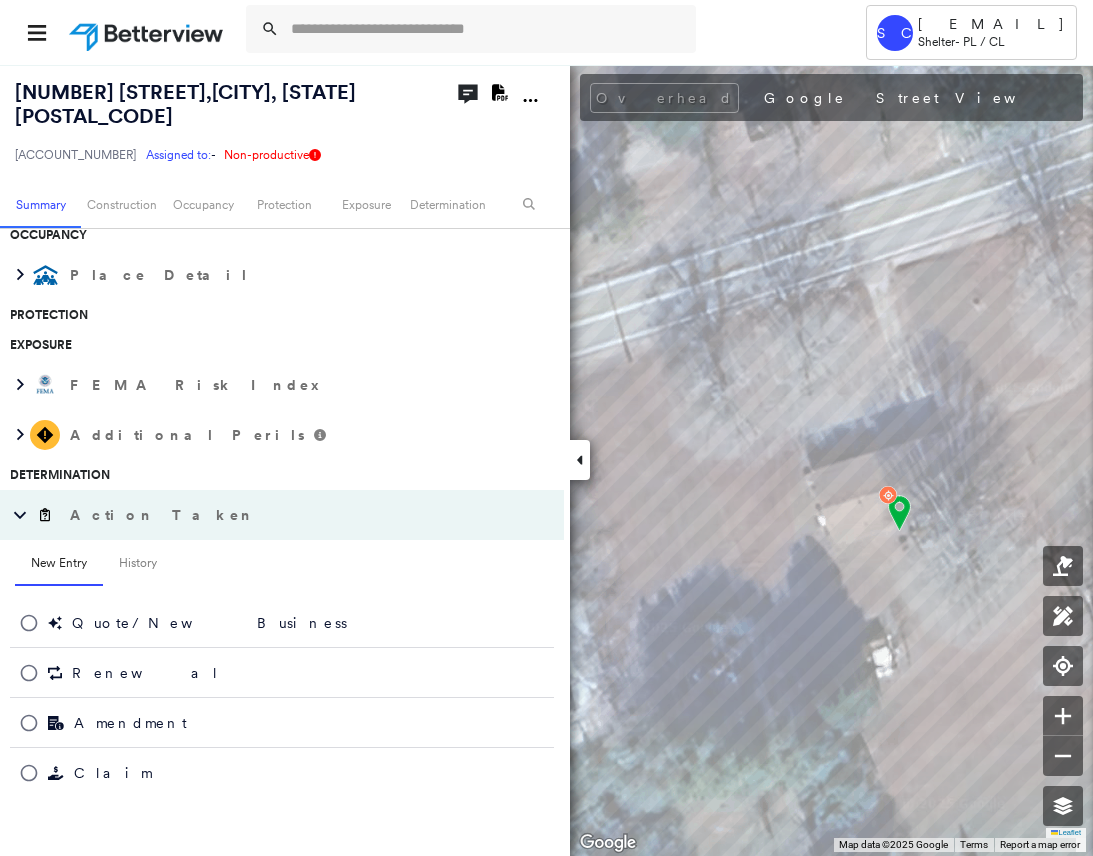 scroll, scrollTop: 568, scrollLeft: 0, axis: vertical 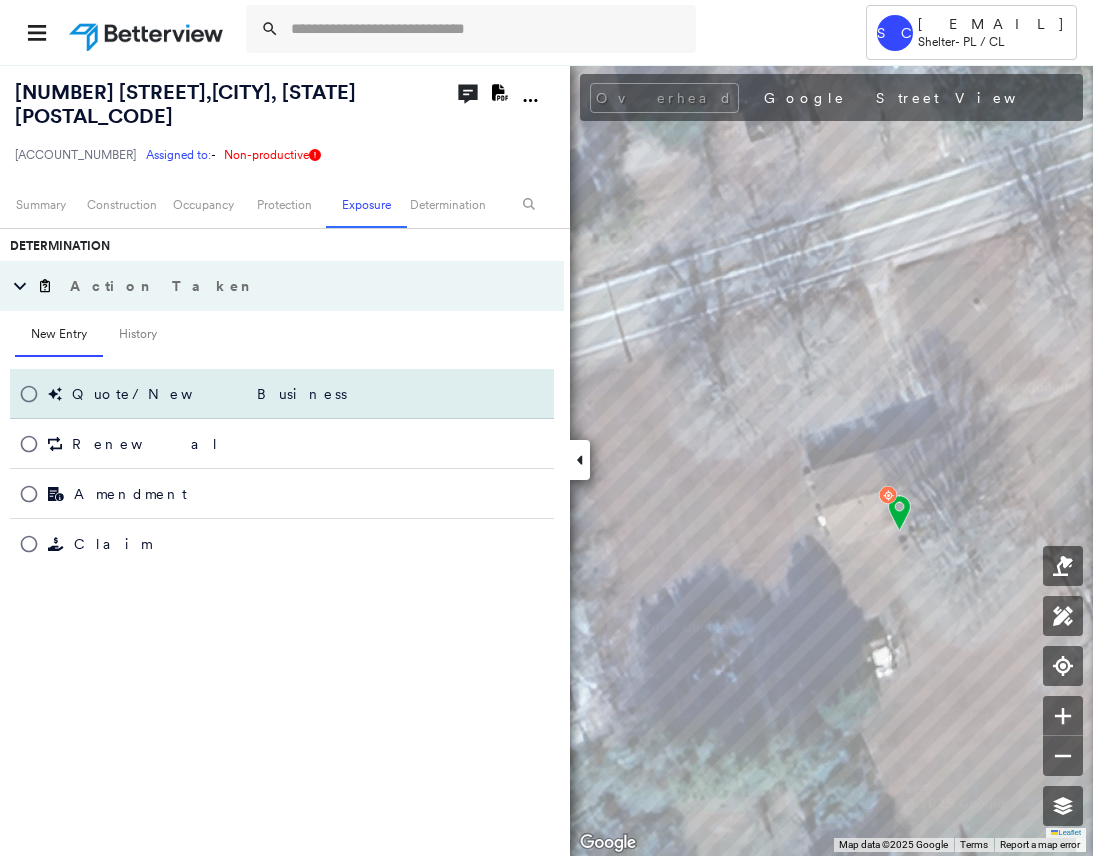 click on "Quote/New Business" at bounding box center (209, 394) 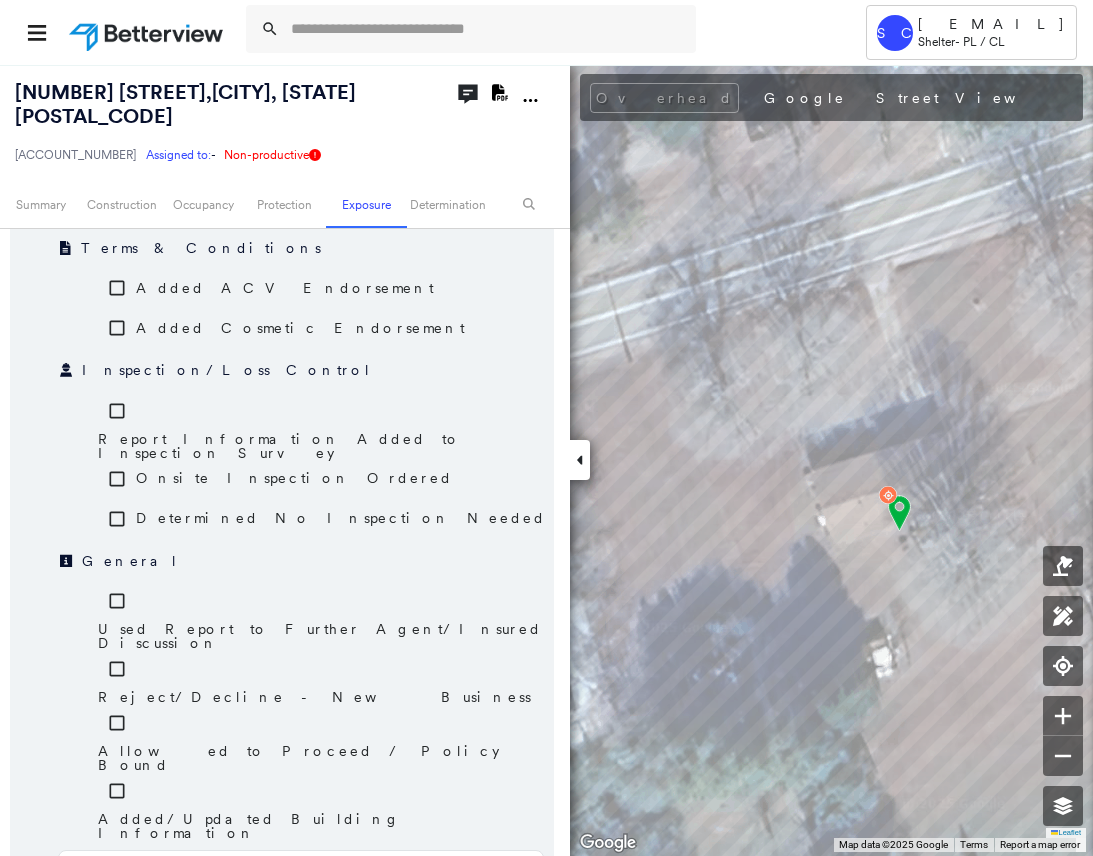 scroll, scrollTop: 768, scrollLeft: 0, axis: vertical 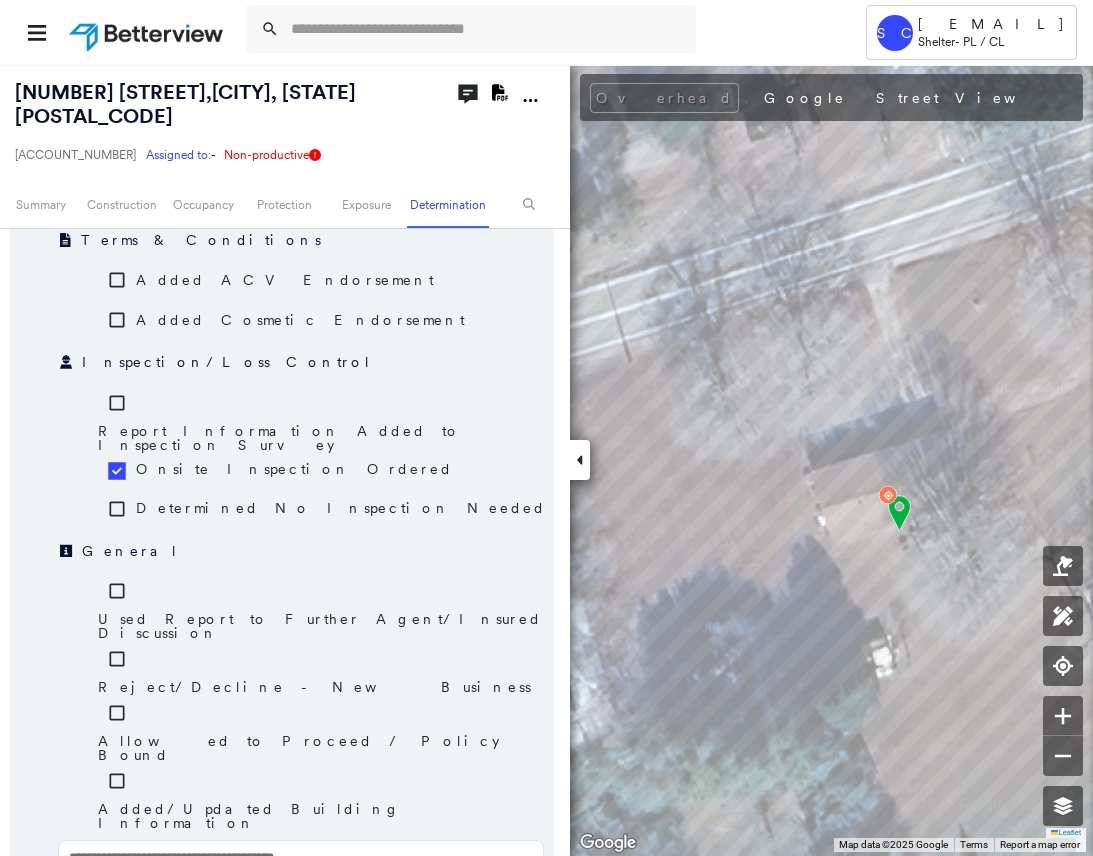 click on "Save" at bounding box center [447, 953] 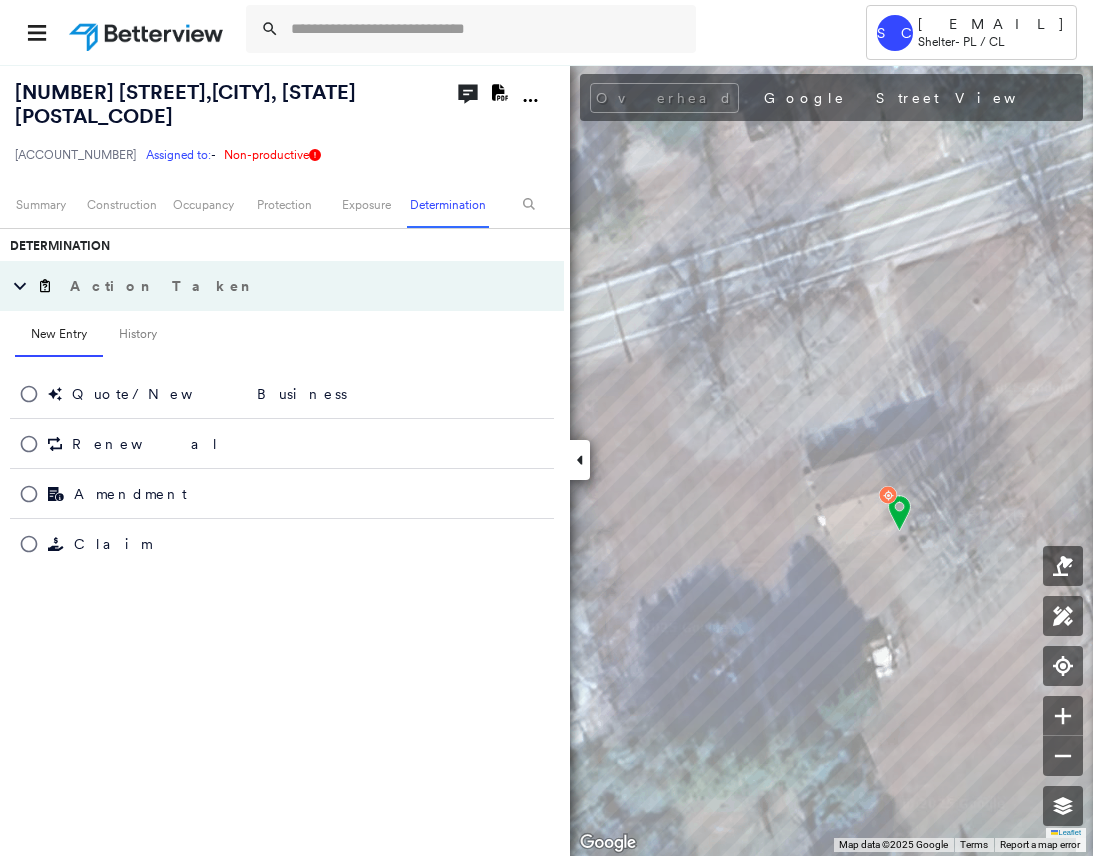 scroll, scrollTop: 568, scrollLeft: 0, axis: vertical 